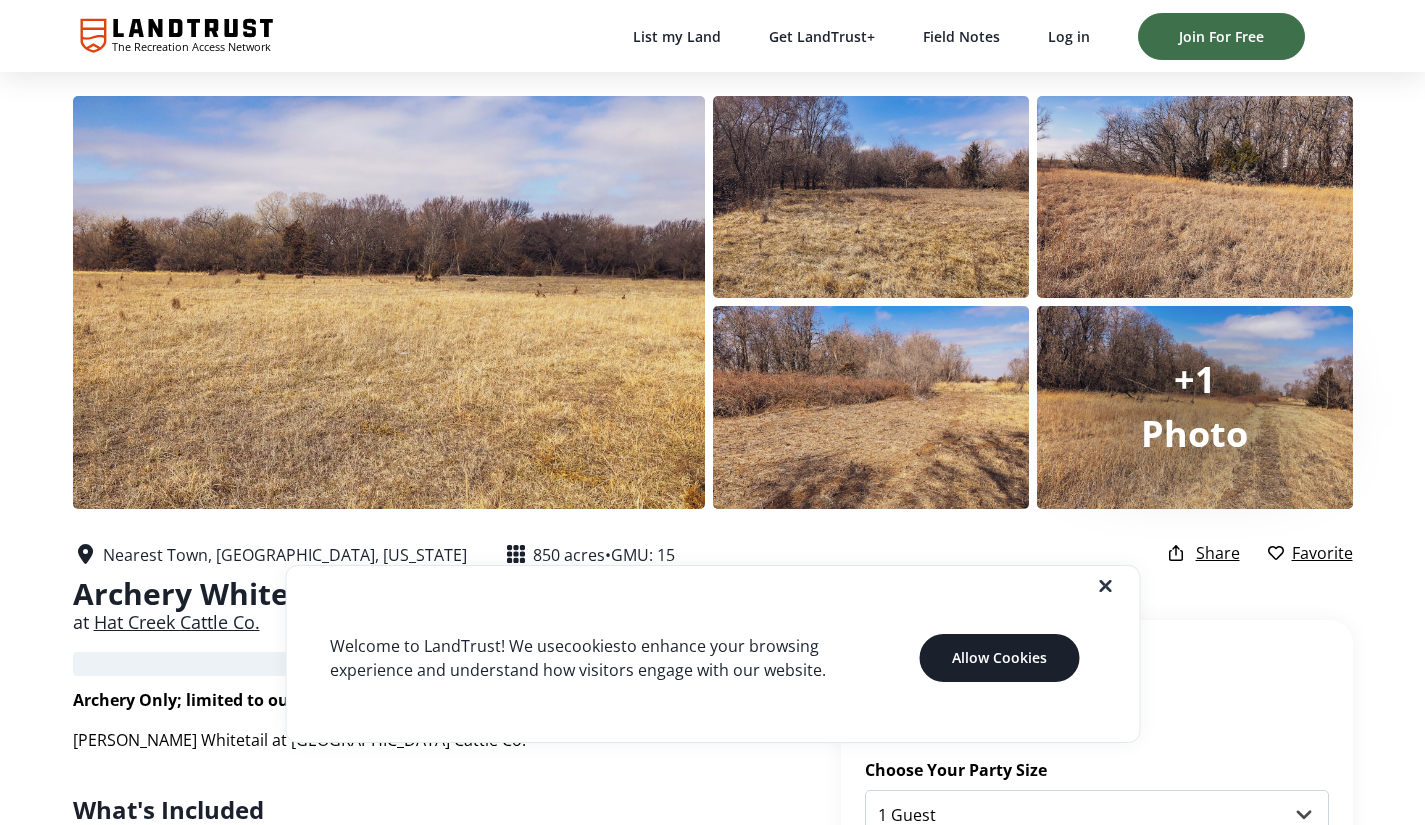 scroll, scrollTop: 0, scrollLeft: 0, axis: both 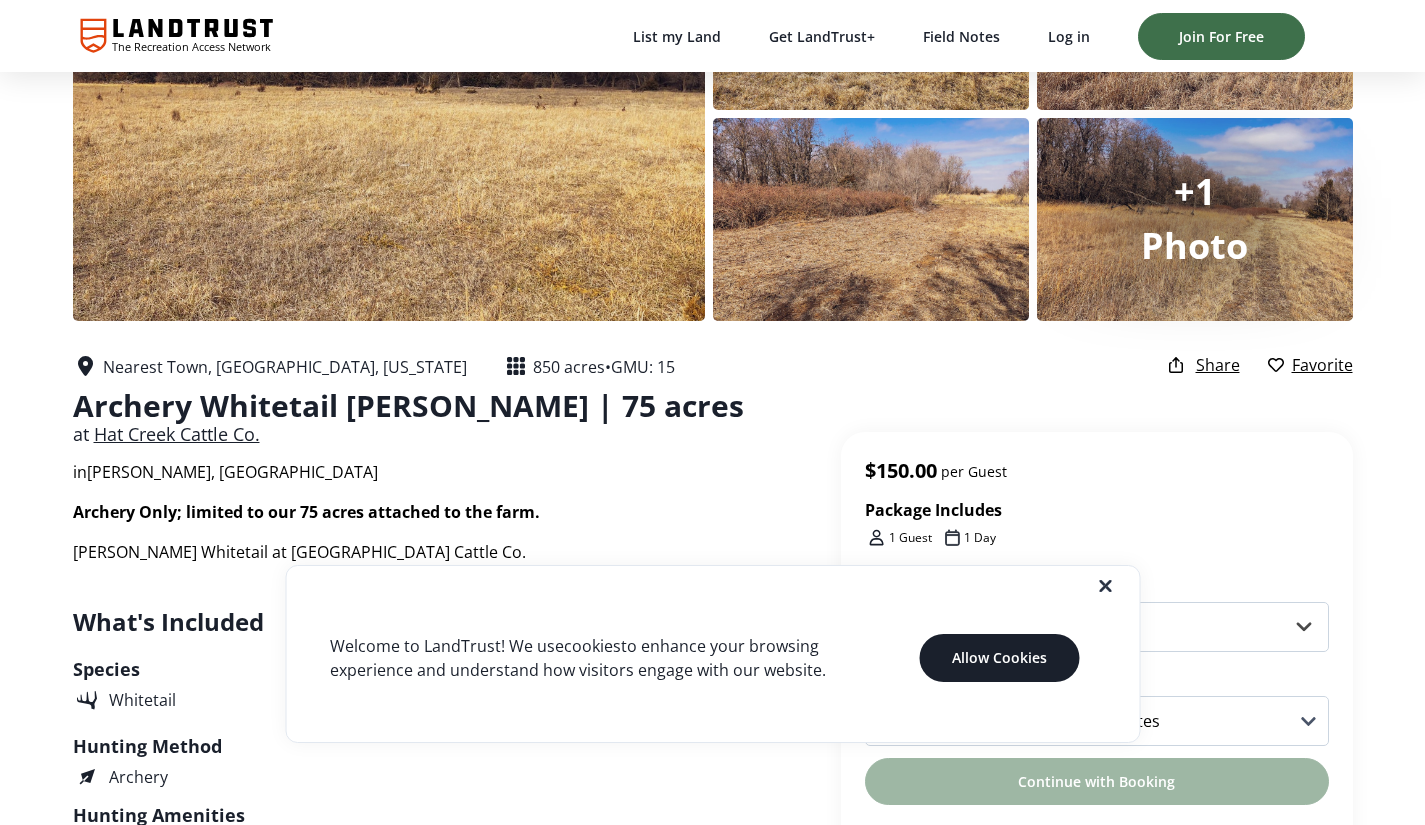 click 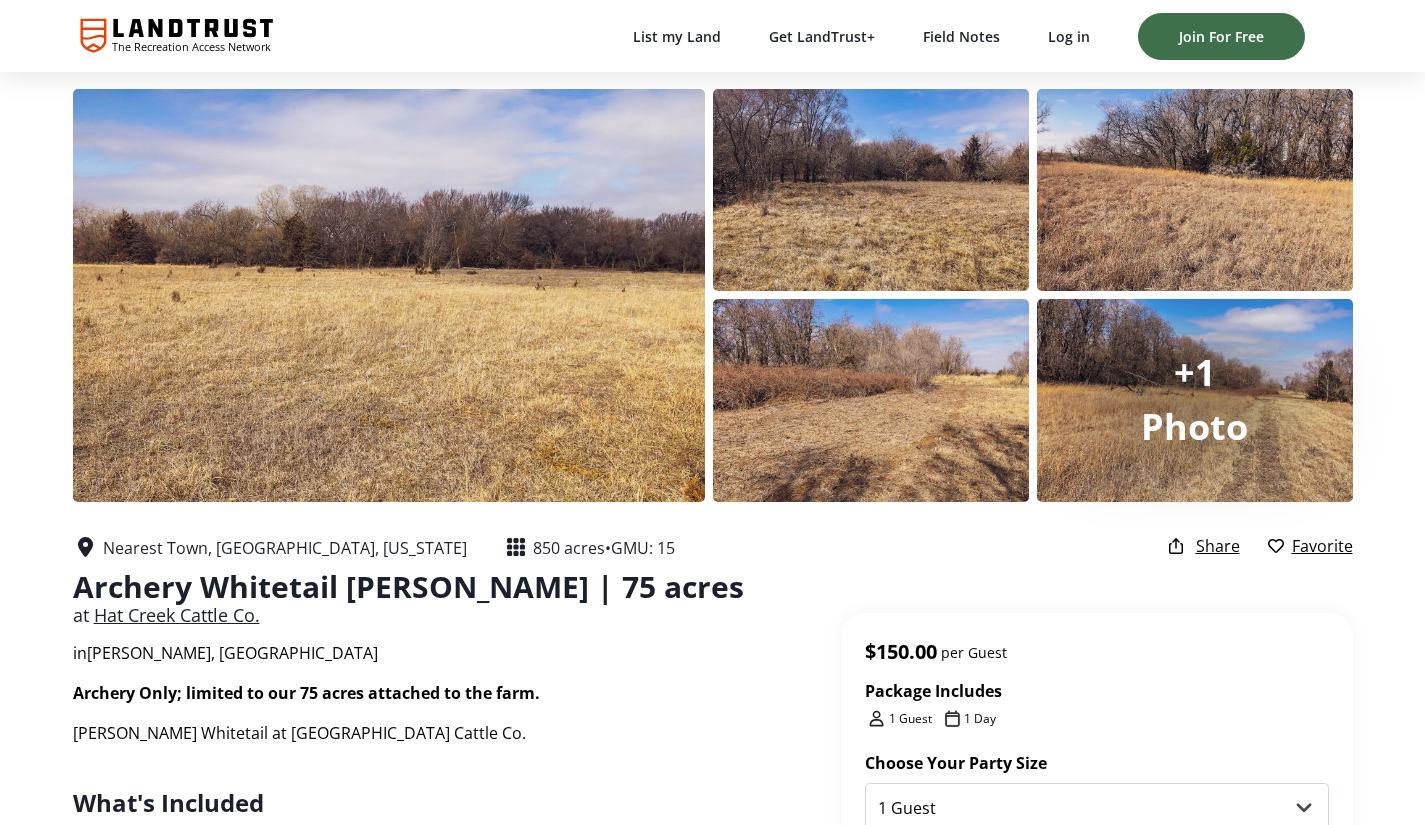 scroll, scrollTop: 0, scrollLeft: 0, axis: both 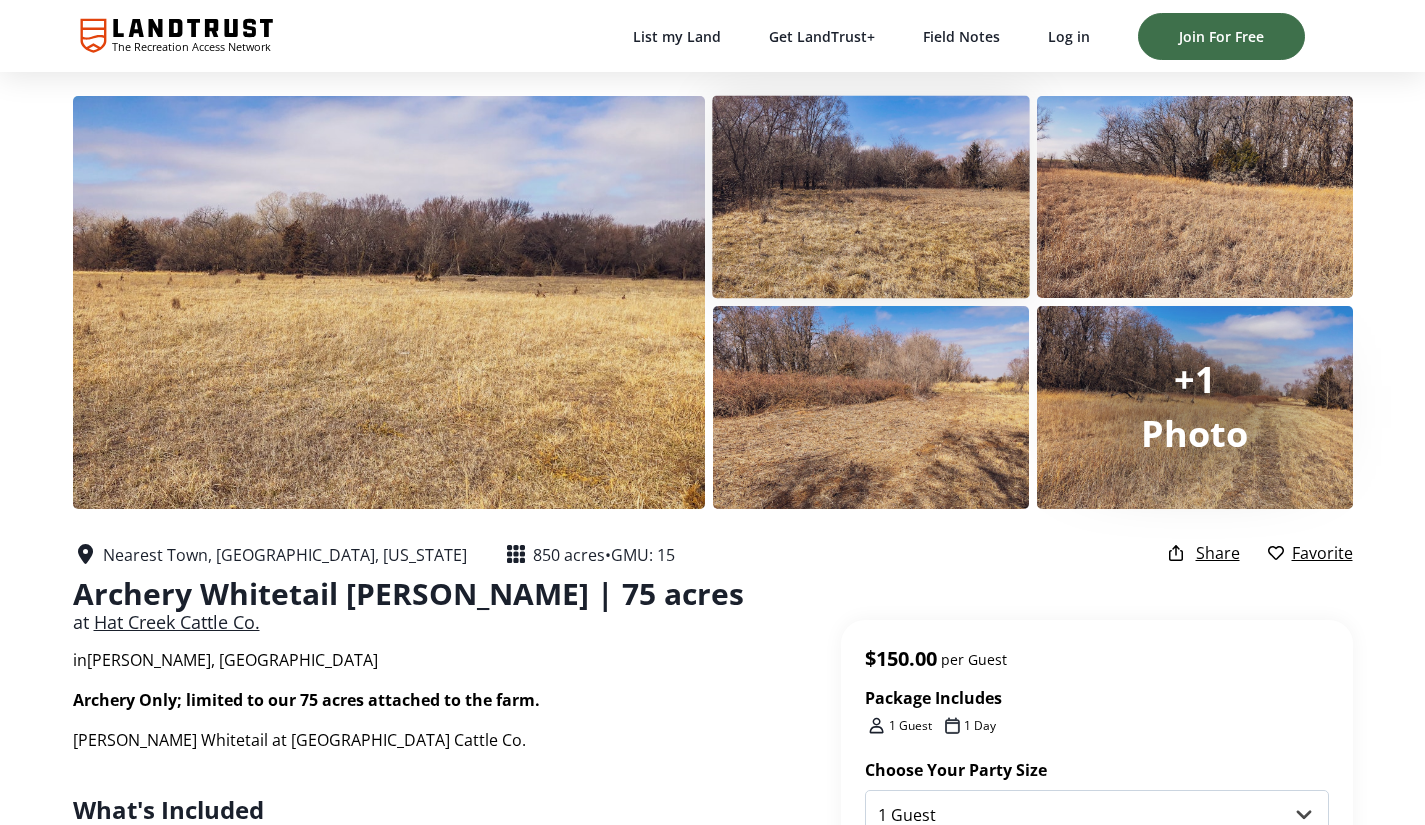 click at bounding box center (871, 196) 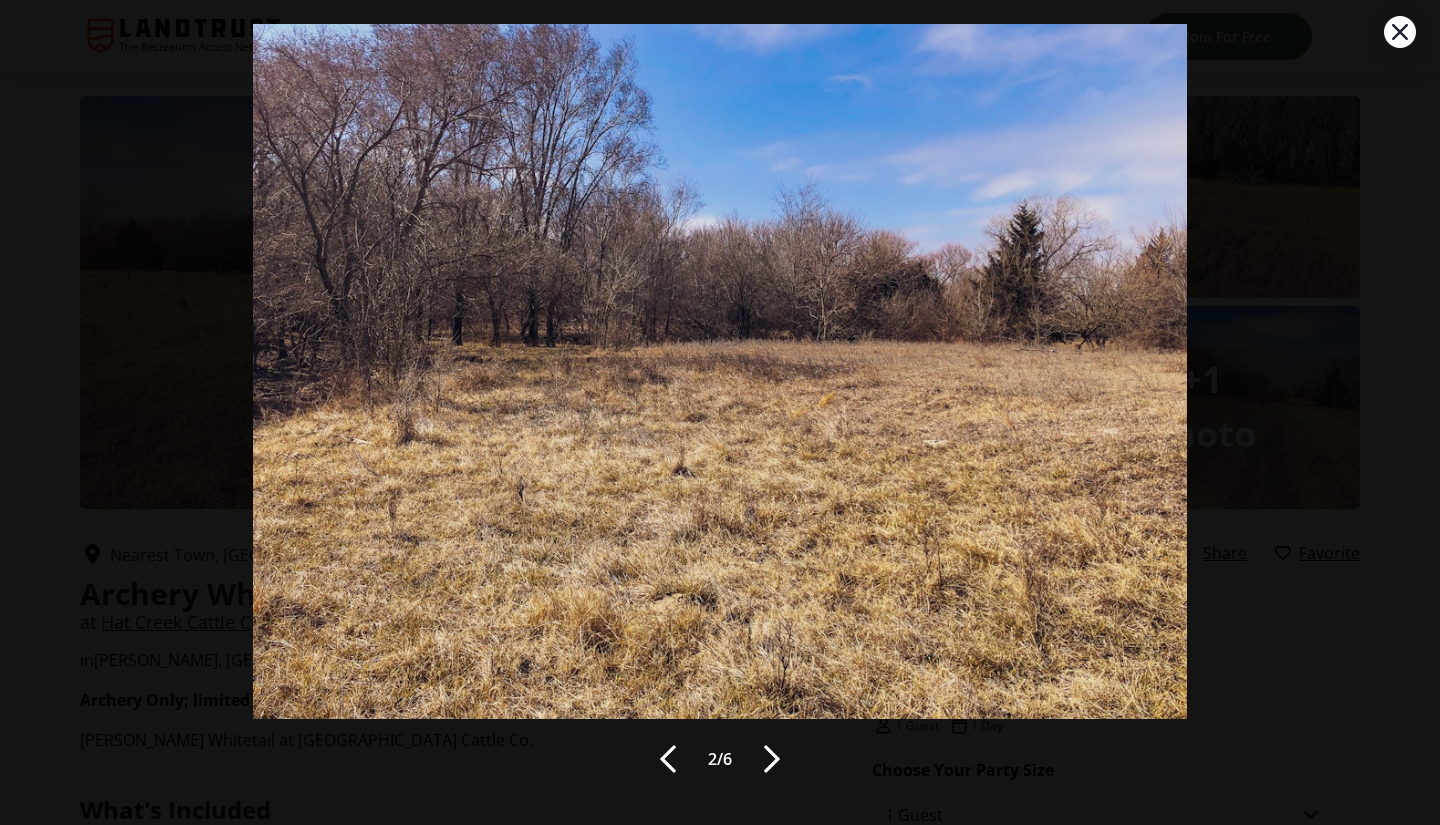 click at bounding box center [772, 759] 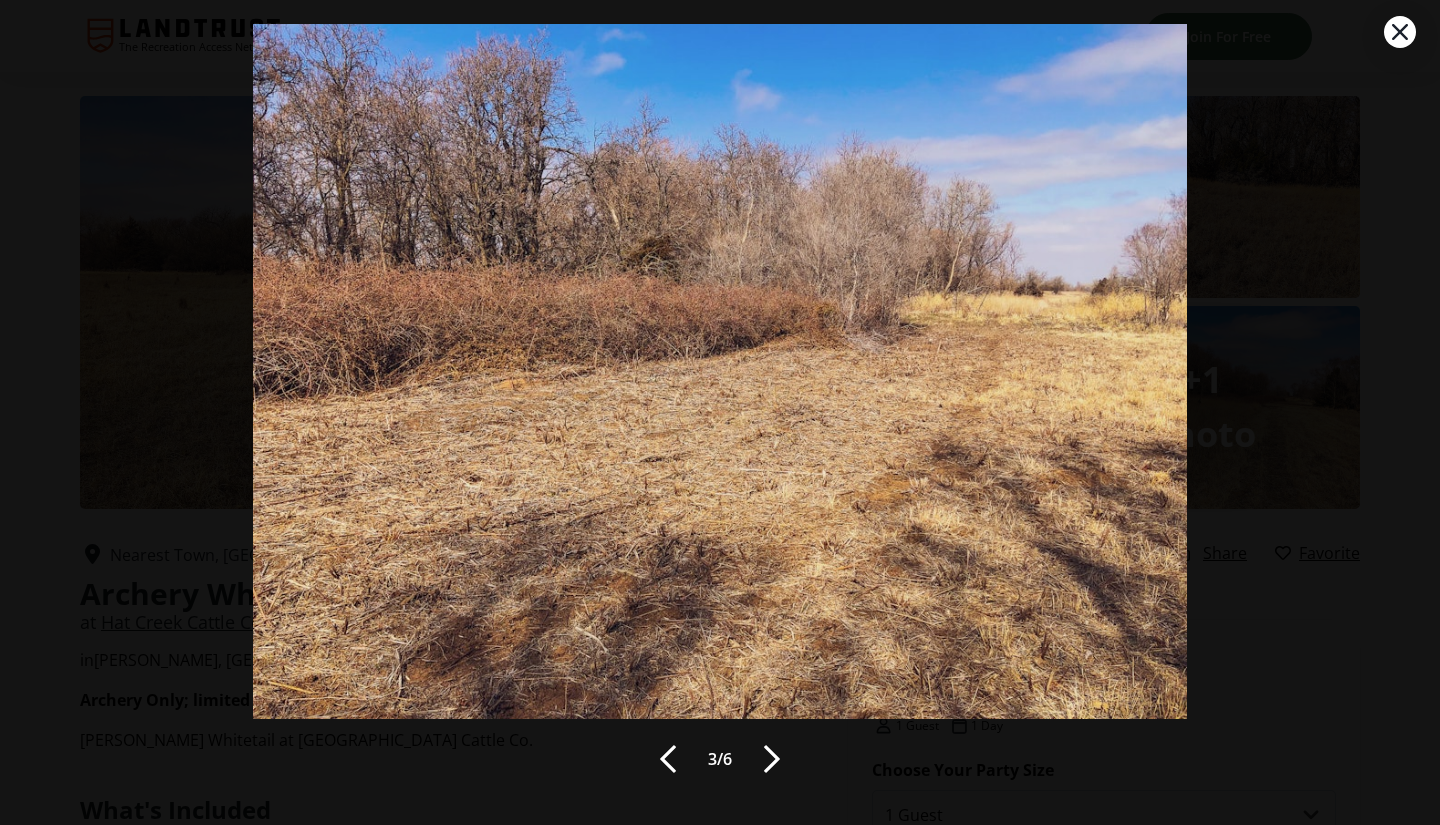 click at bounding box center (772, 759) 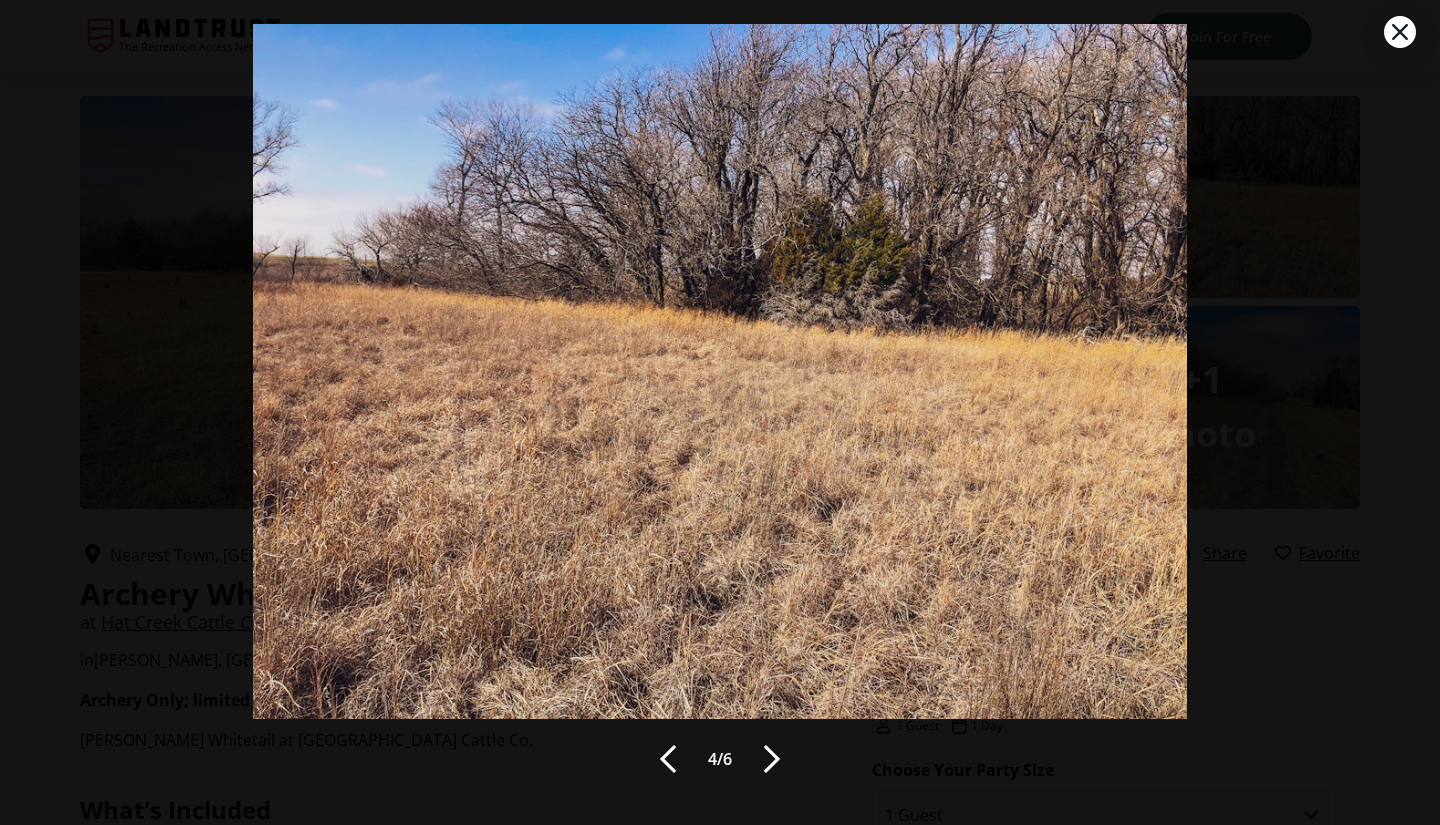 click at bounding box center [772, 759] 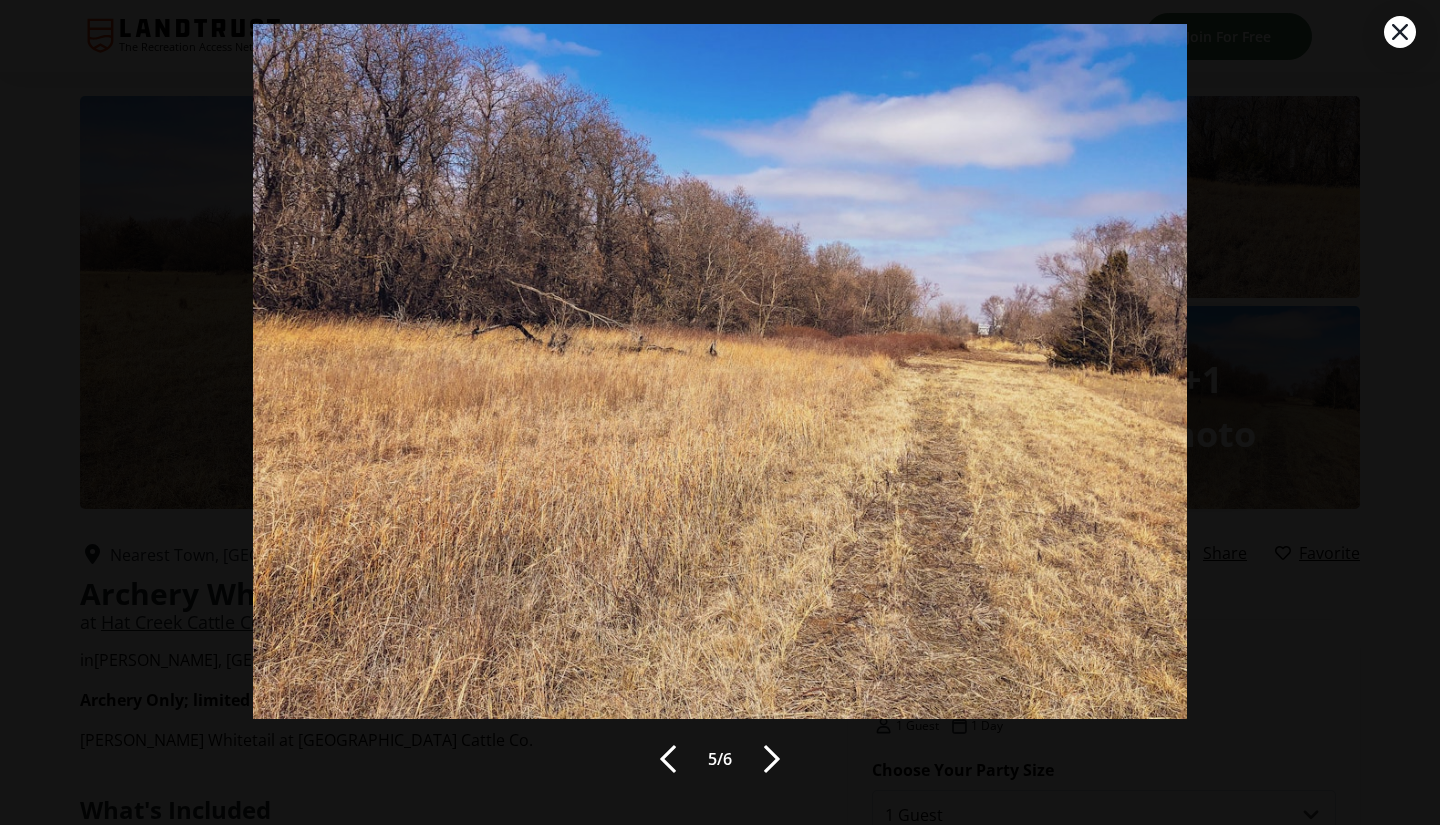 click at bounding box center (772, 759) 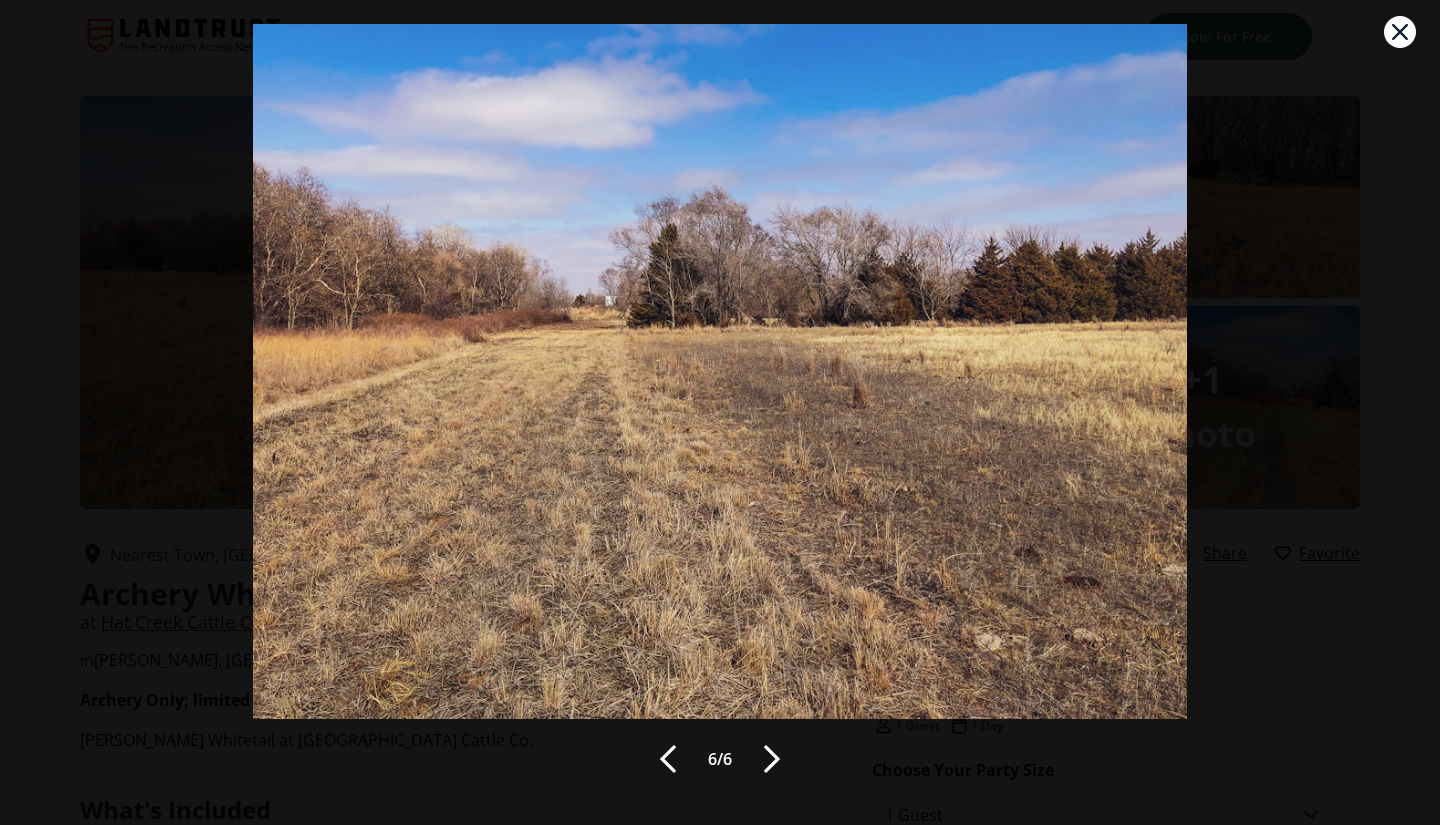 click at bounding box center (772, 759) 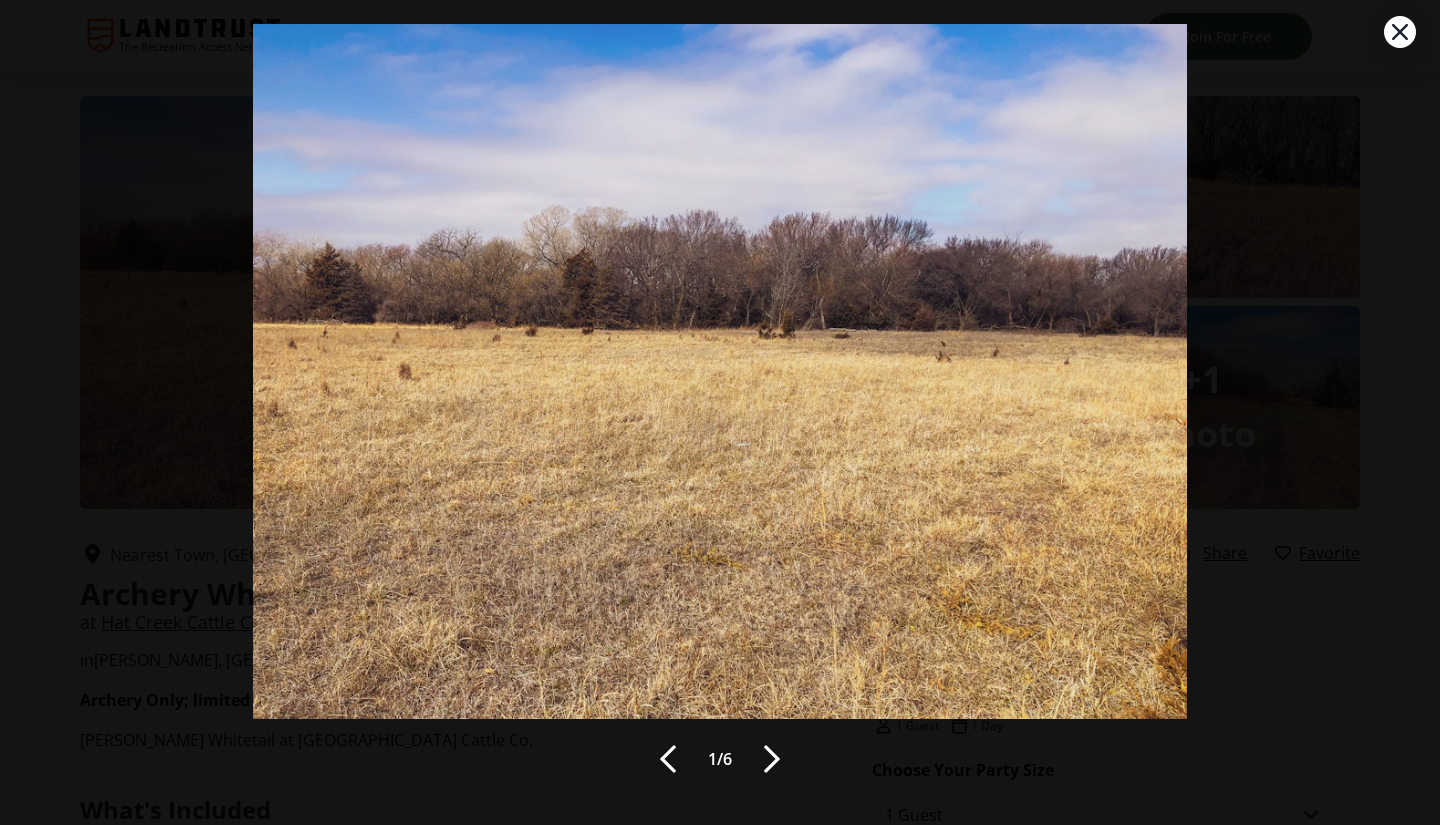 click at bounding box center (772, 759) 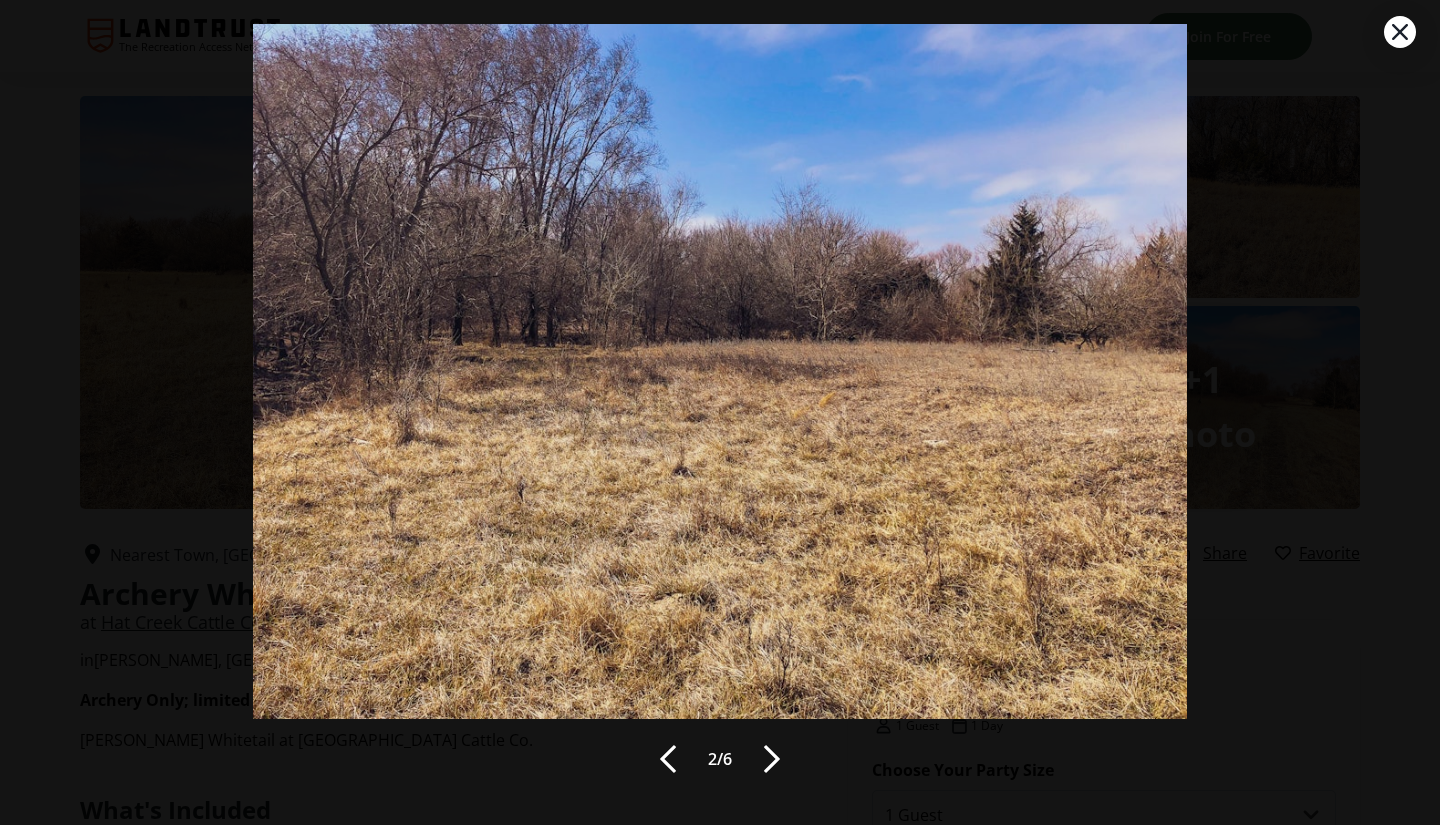 click at bounding box center (772, 759) 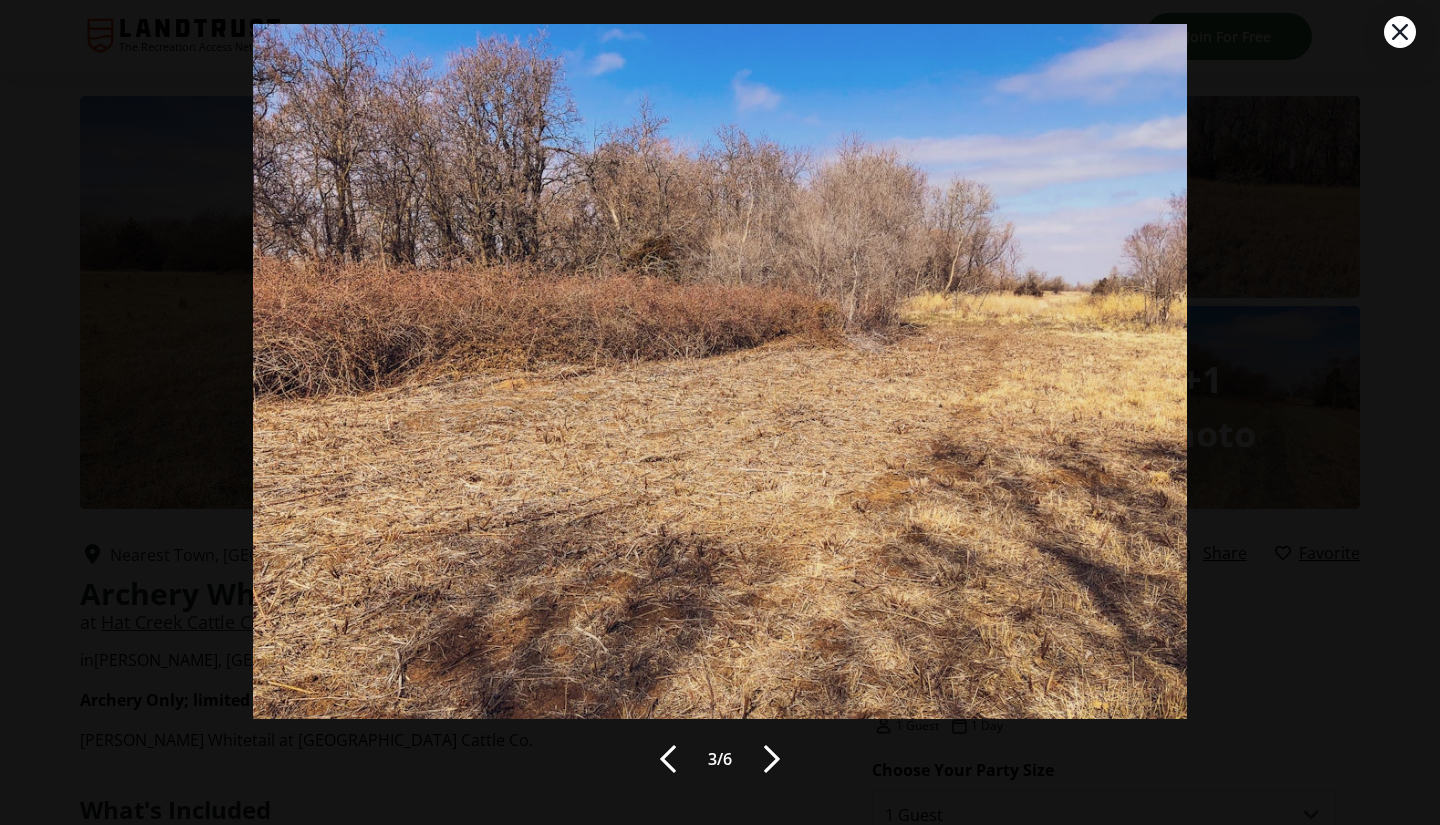 click at bounding box center (772, 759) 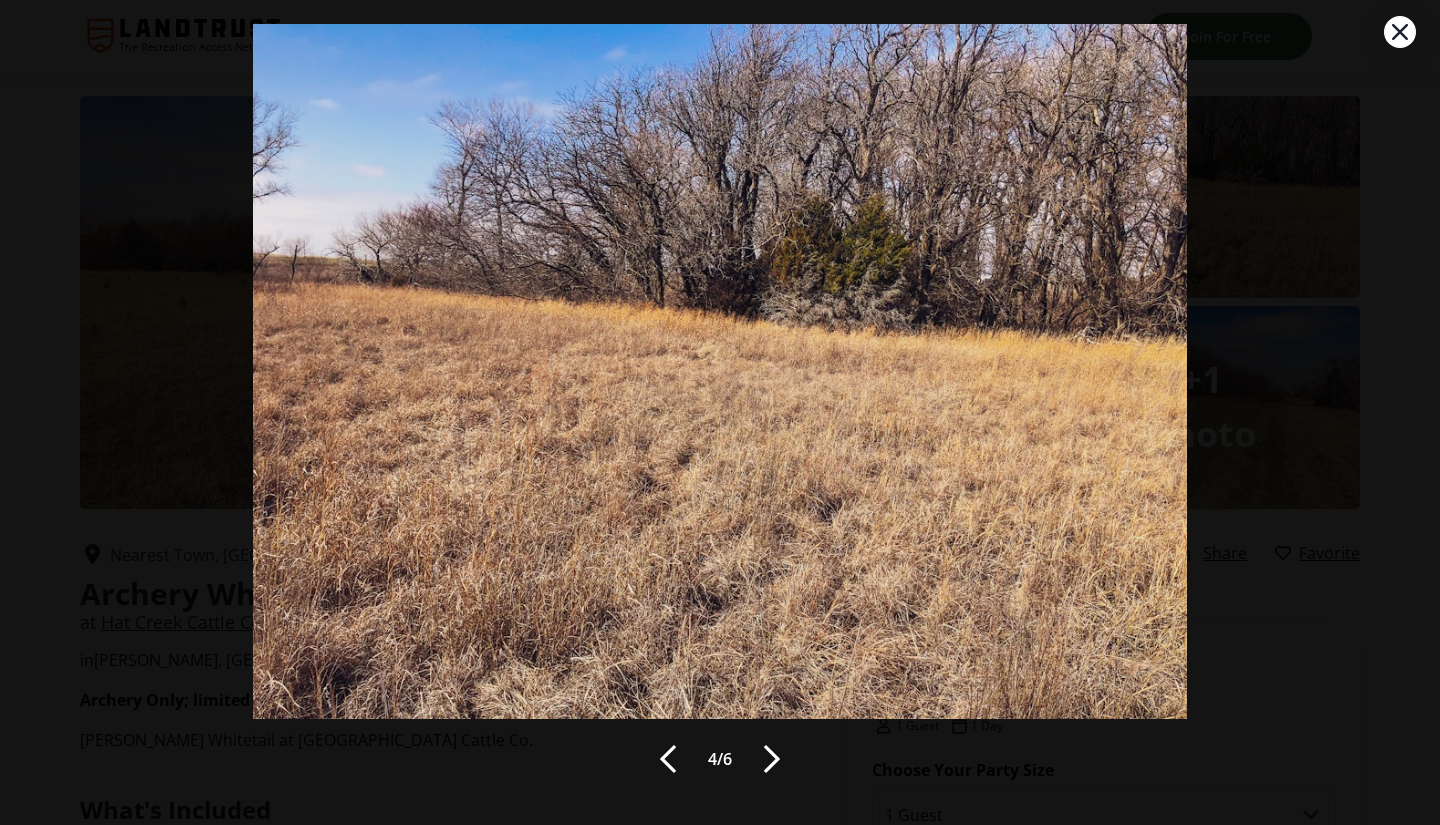 click at bounding box center (772, 759) 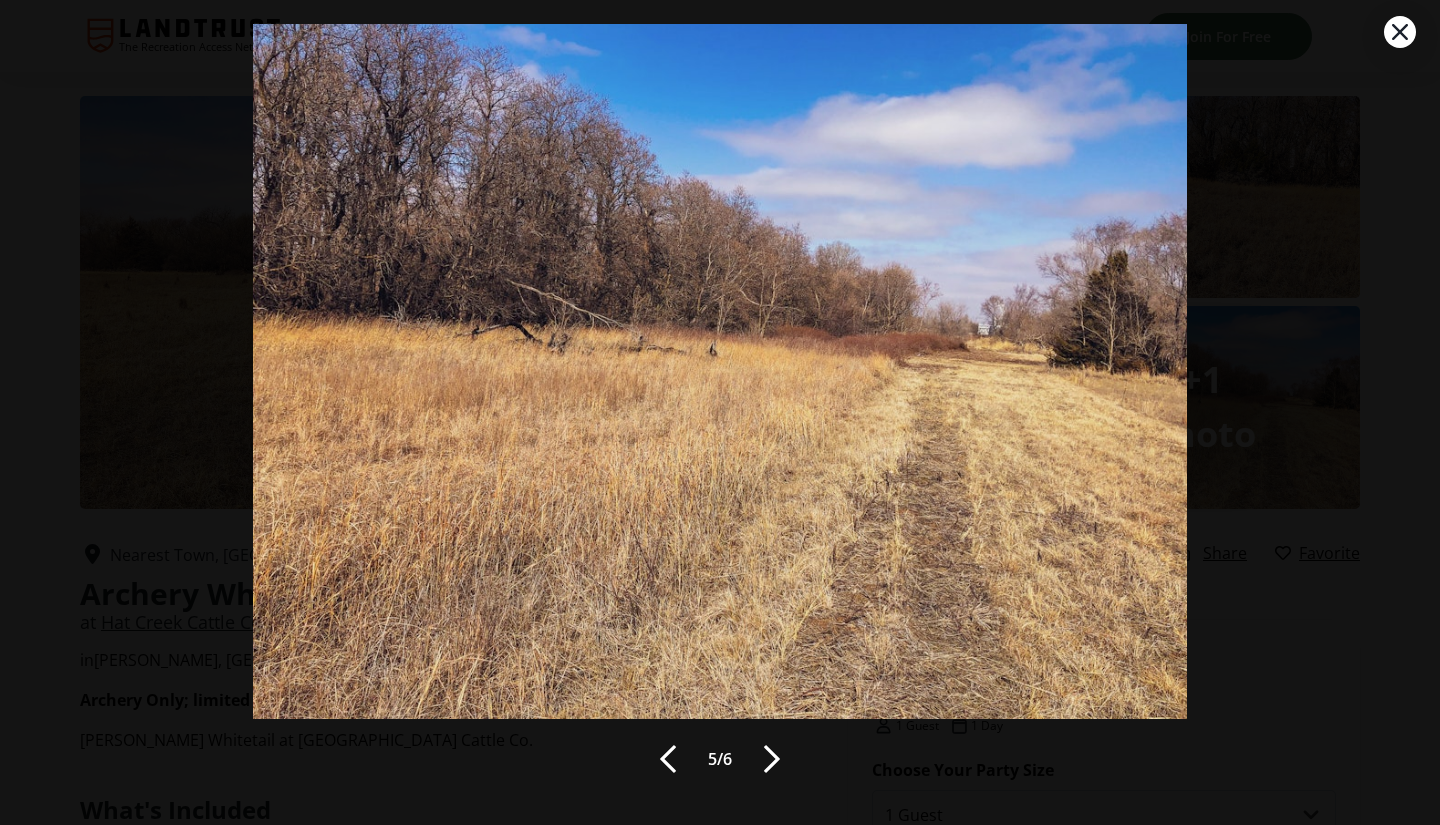 click at bounding box center (772, 759) 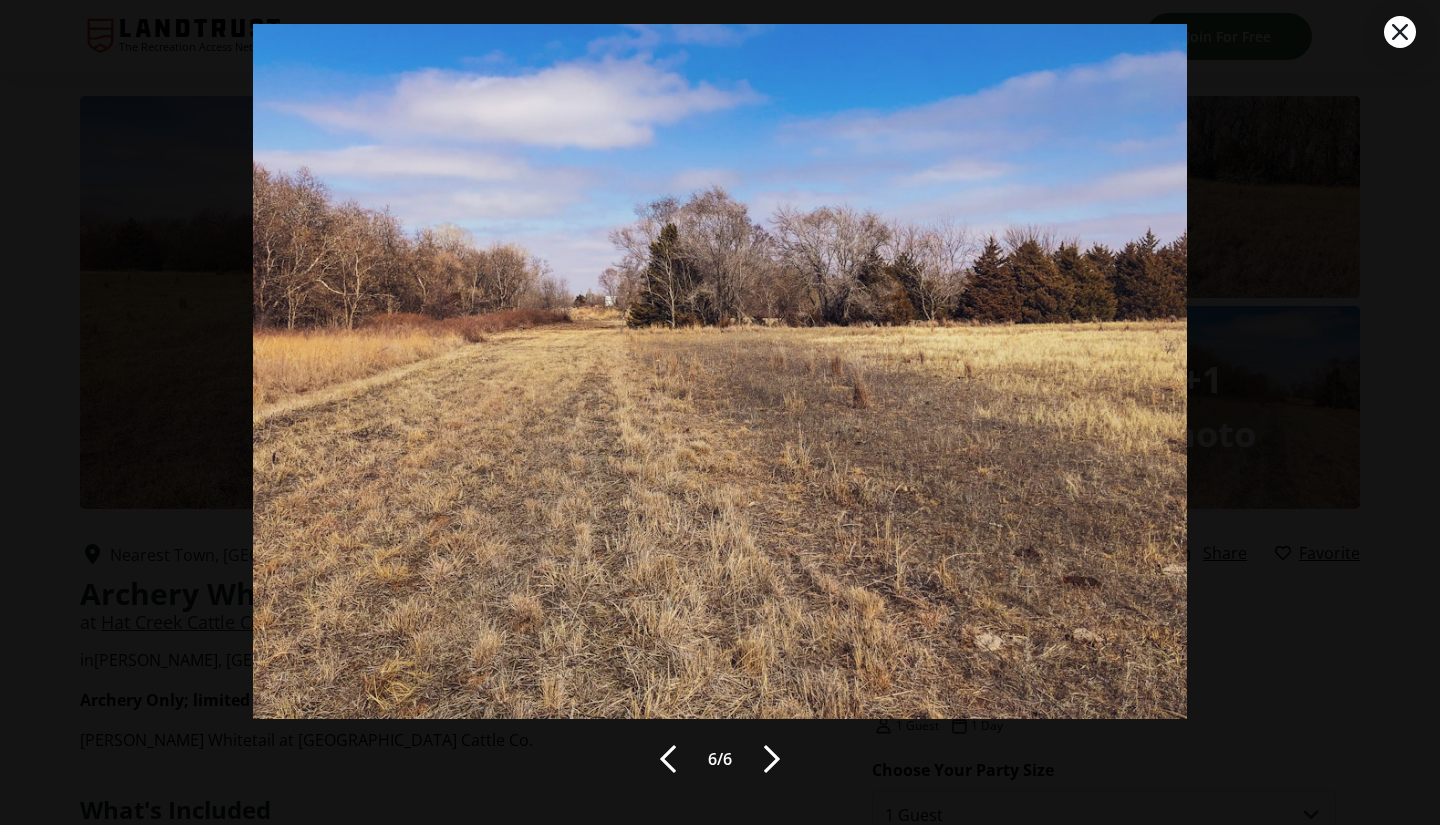click at bounding box center [772, 759] 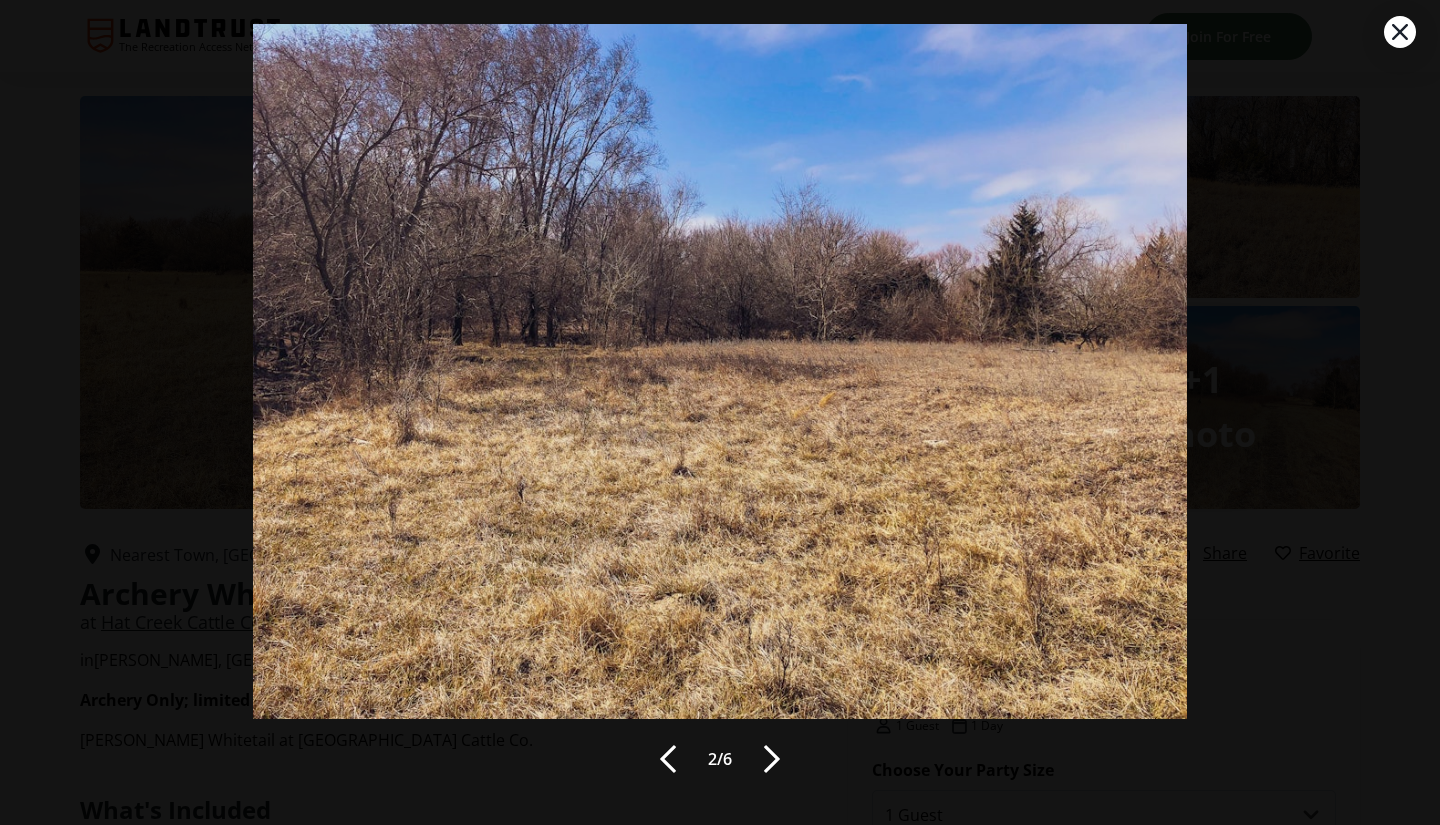 click at bounding box center [772, 759] 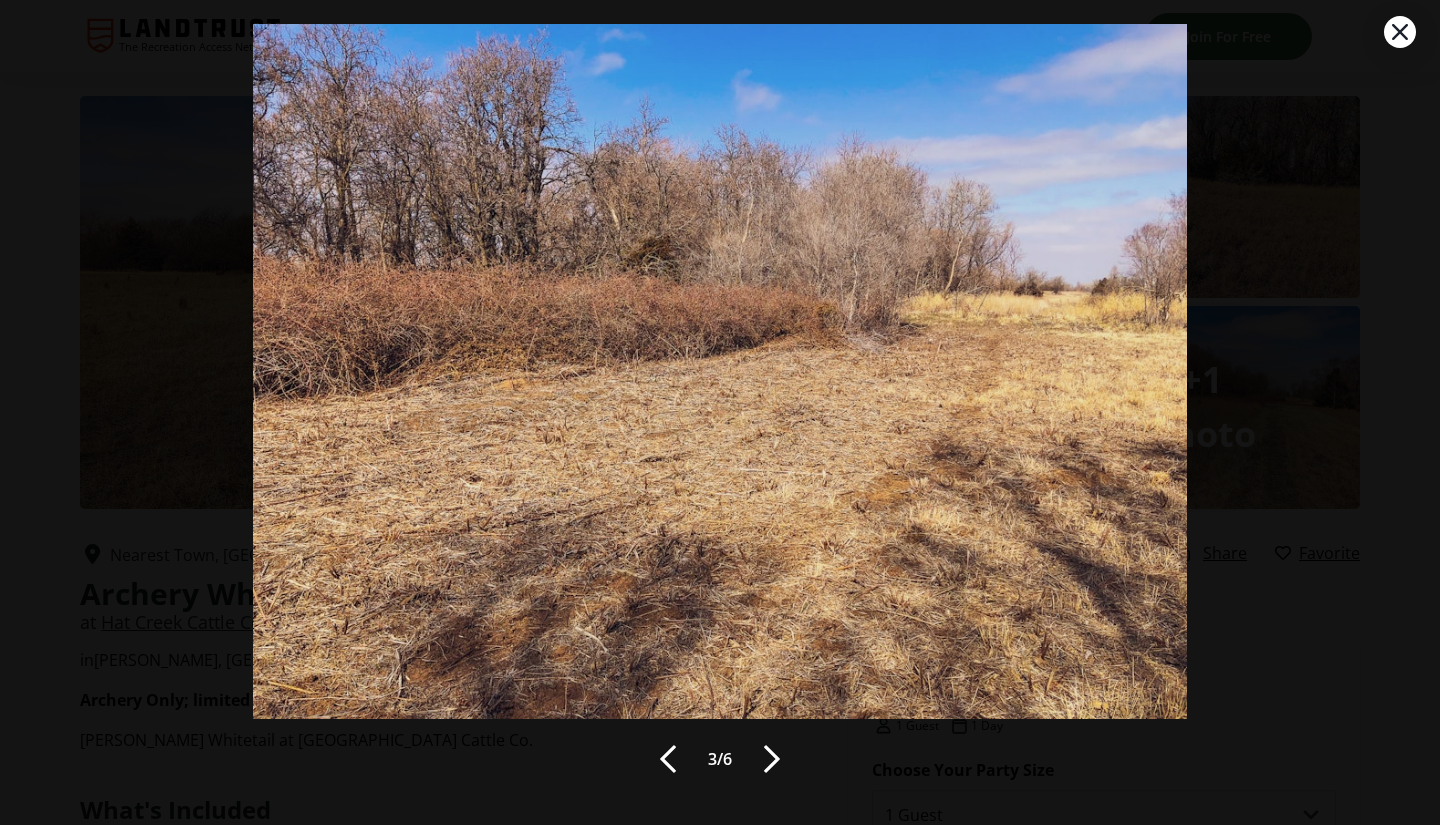 click 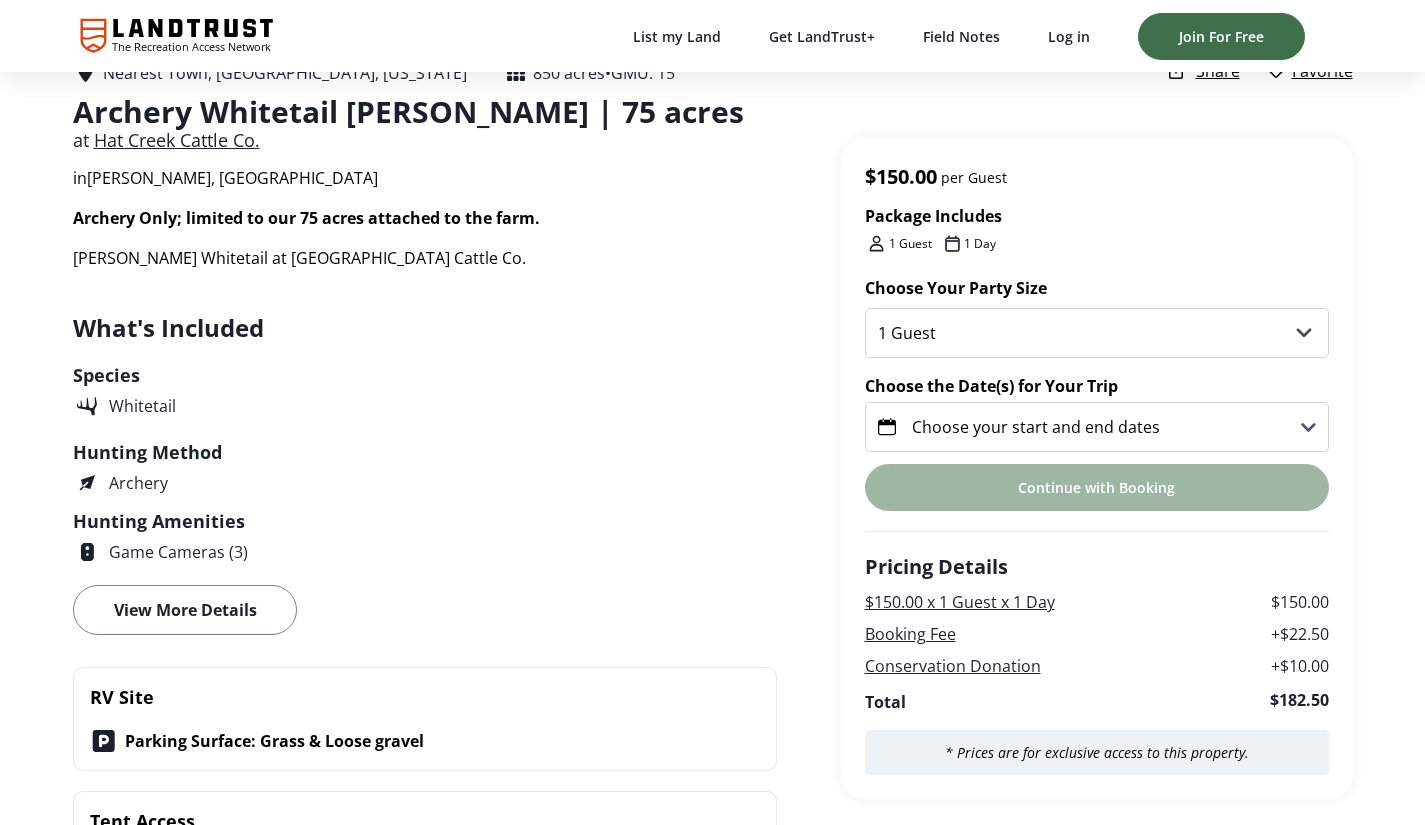 scroll, scrollTop: 562, scrollLeft: 0, axis: vertical 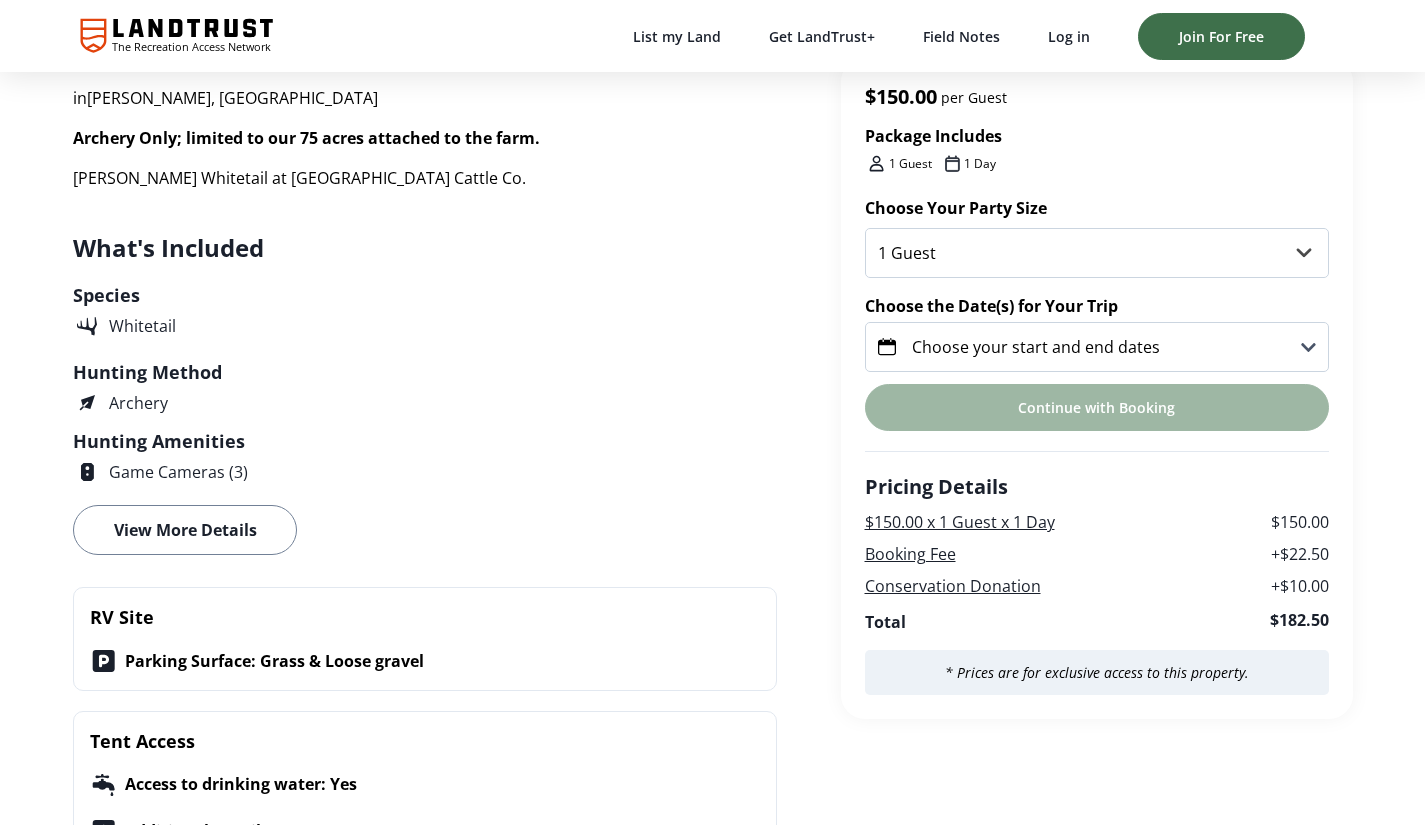 click 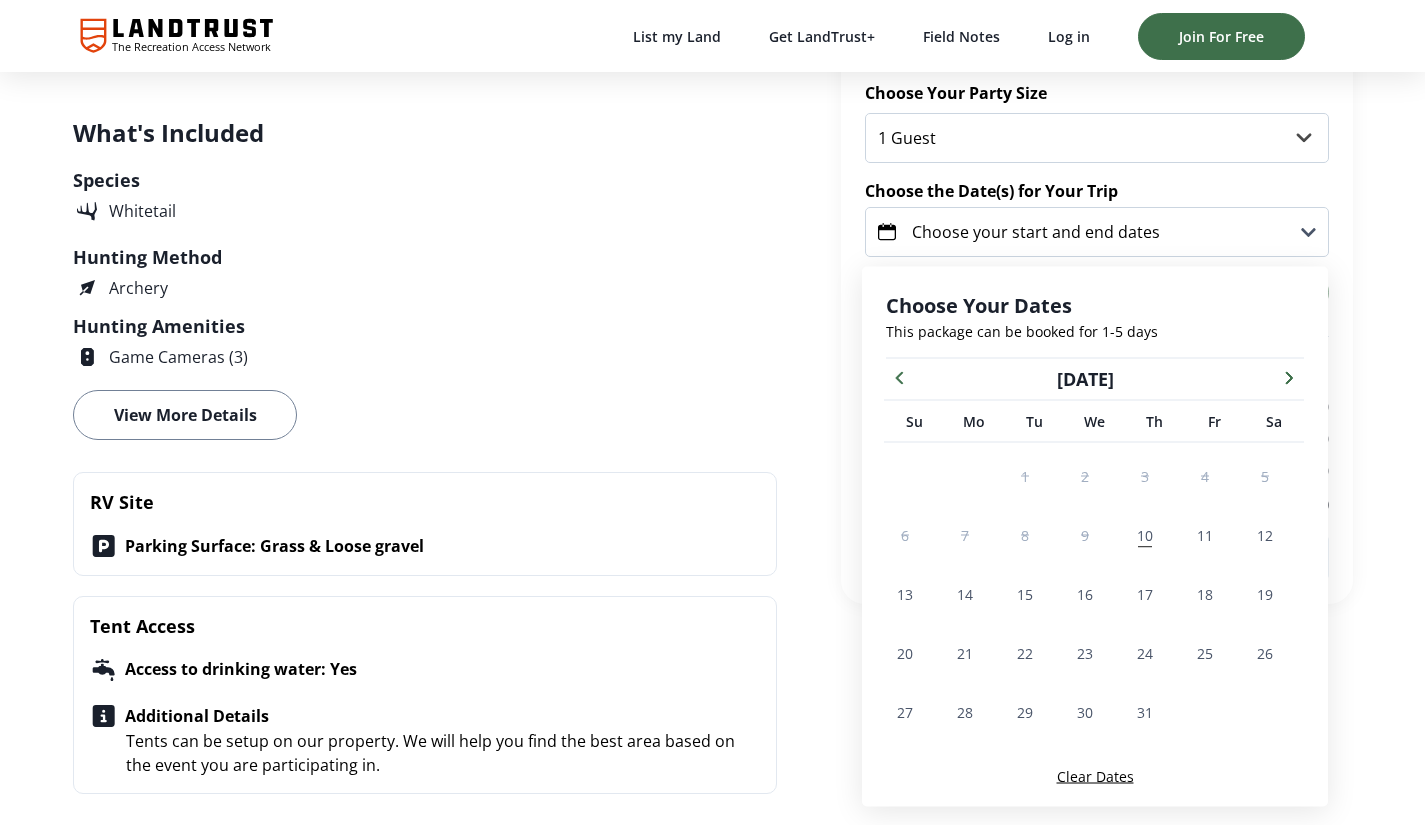 scroll, scrollTop: 678, scrollLeft: 0, axis: vertical 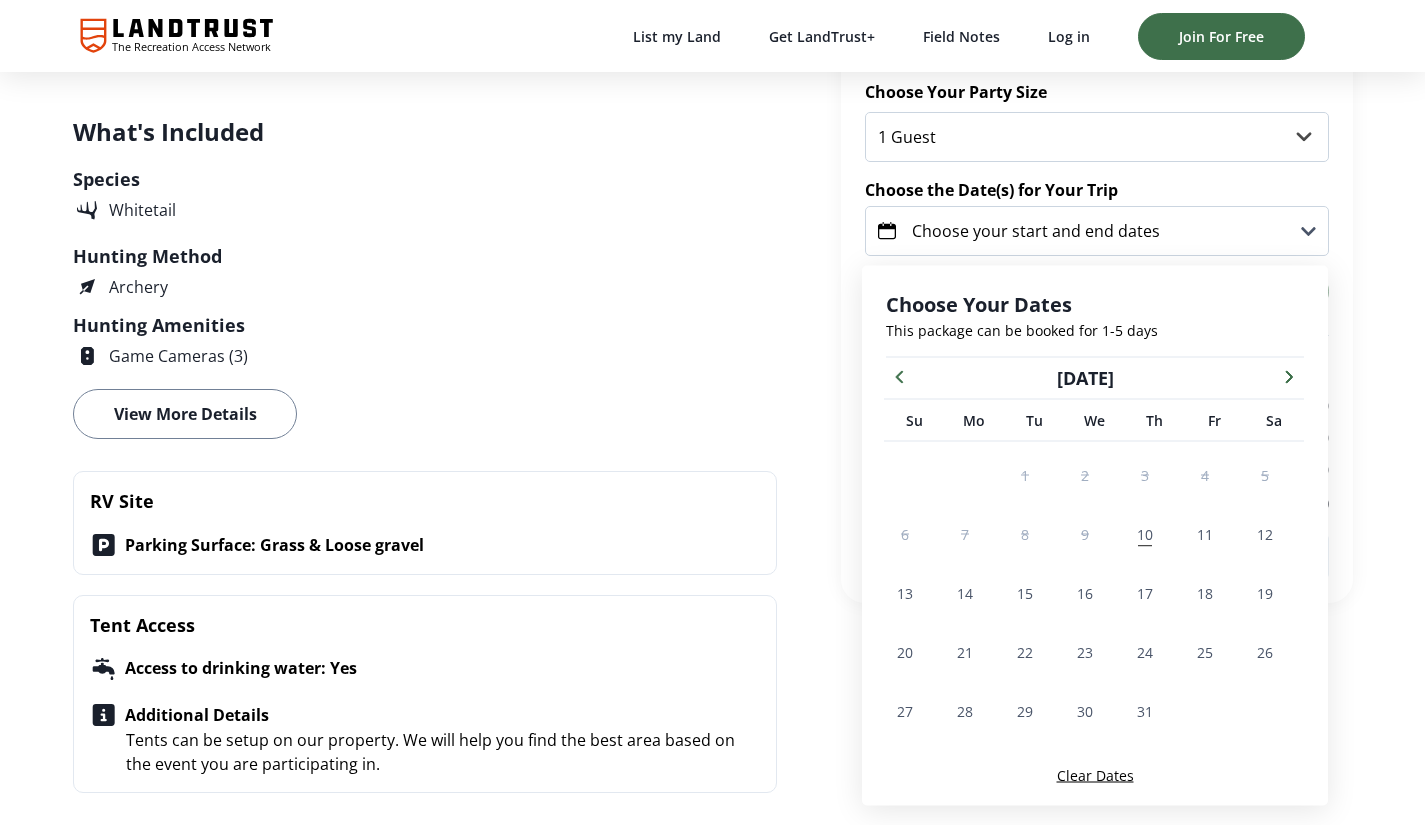 click 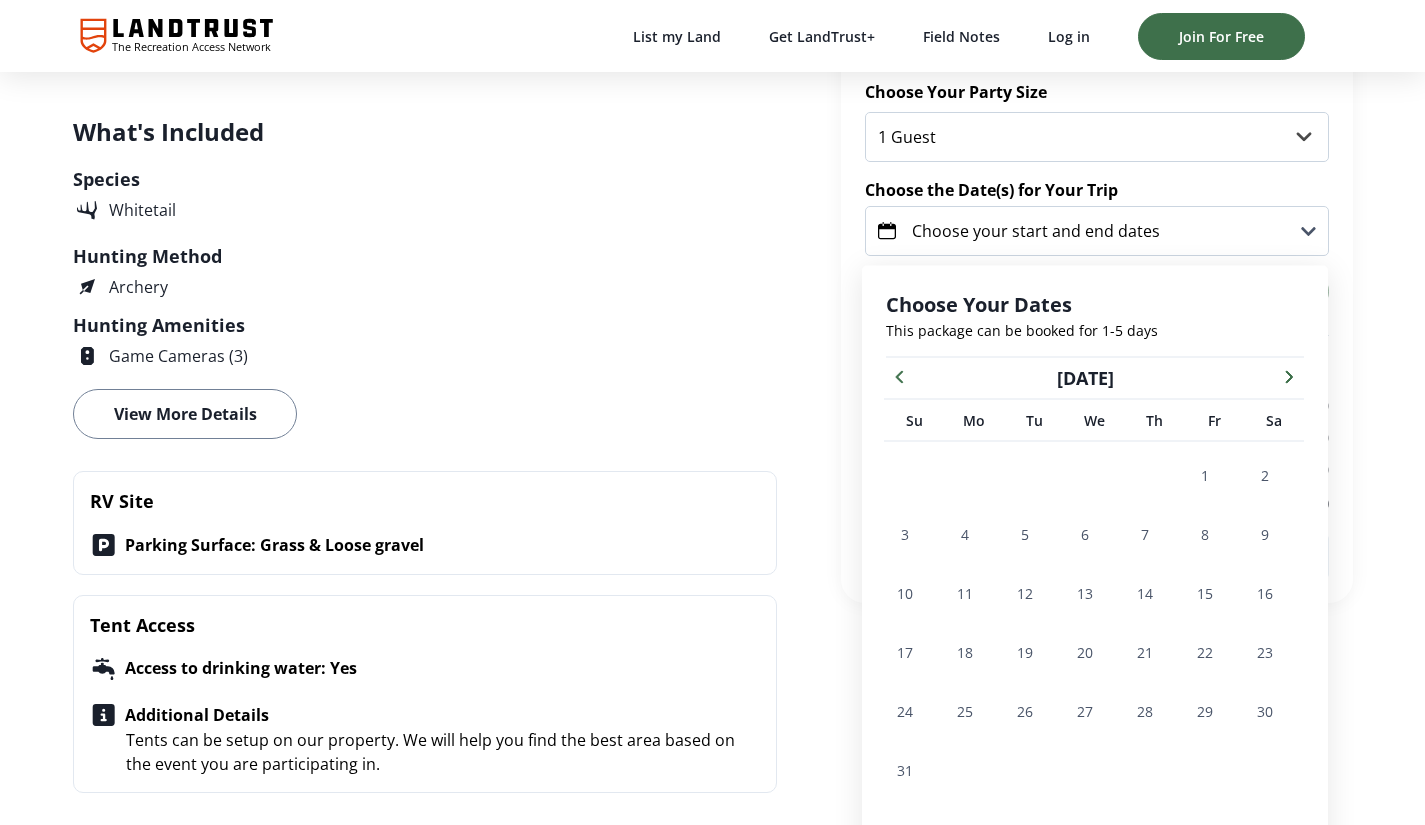 click 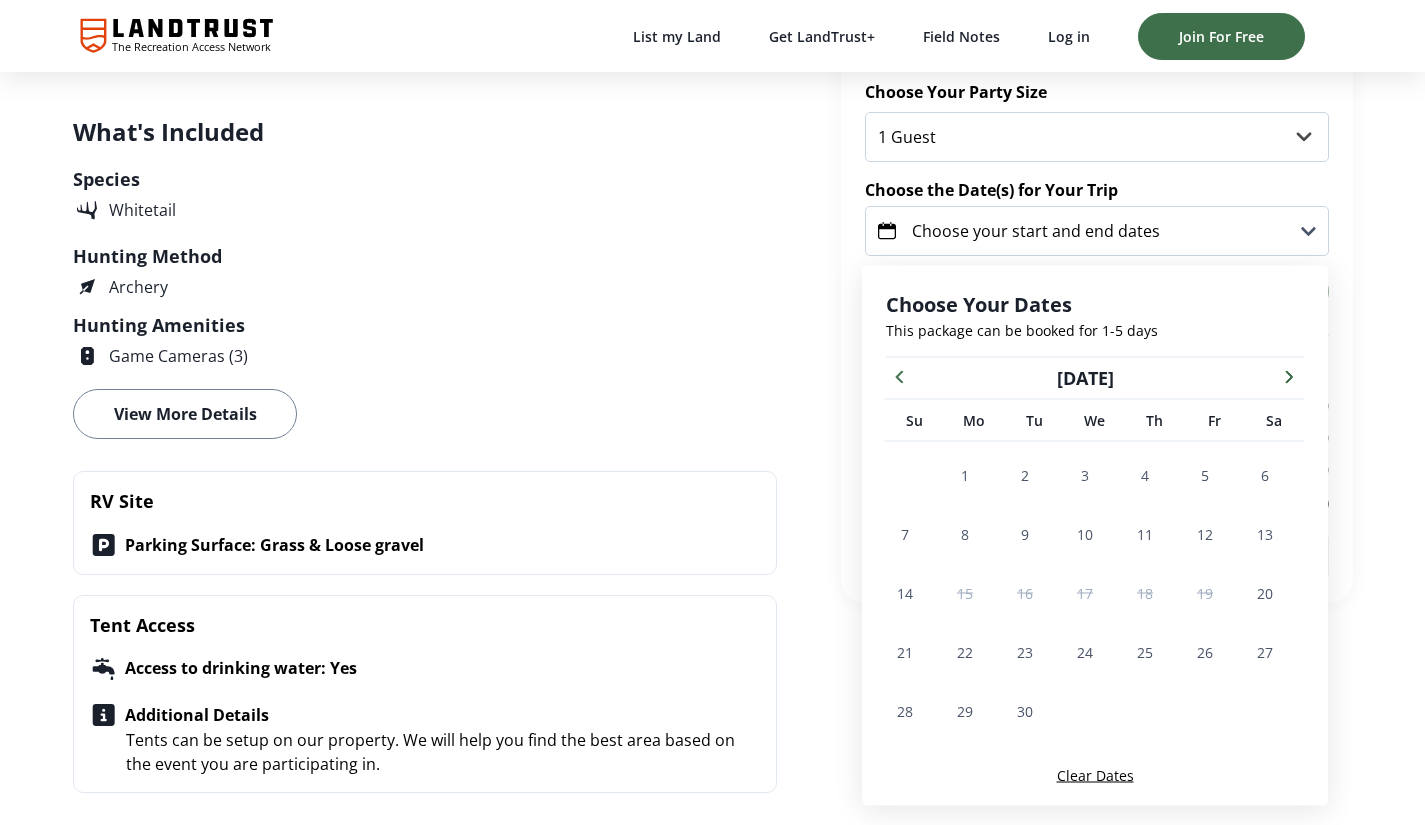 click 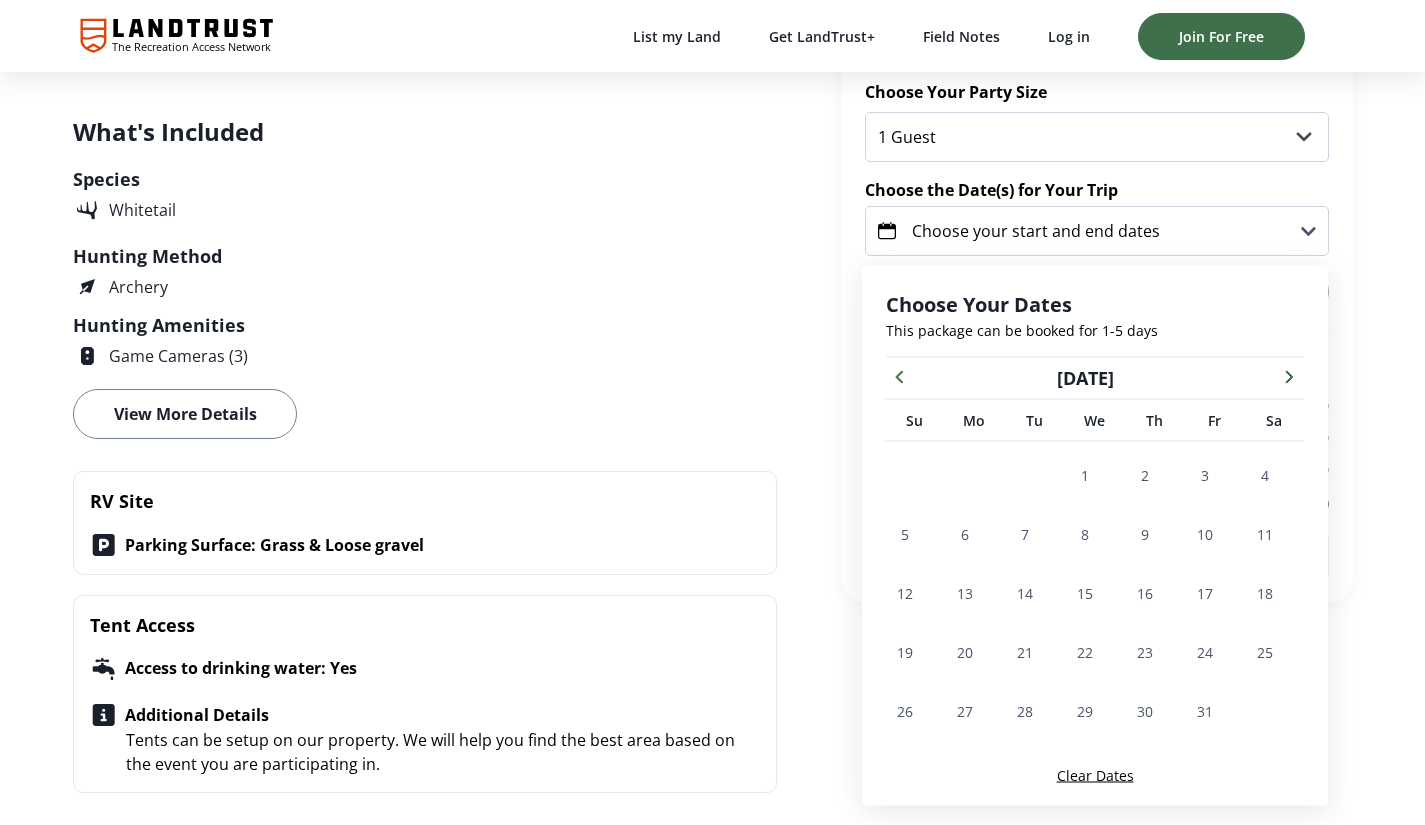 click 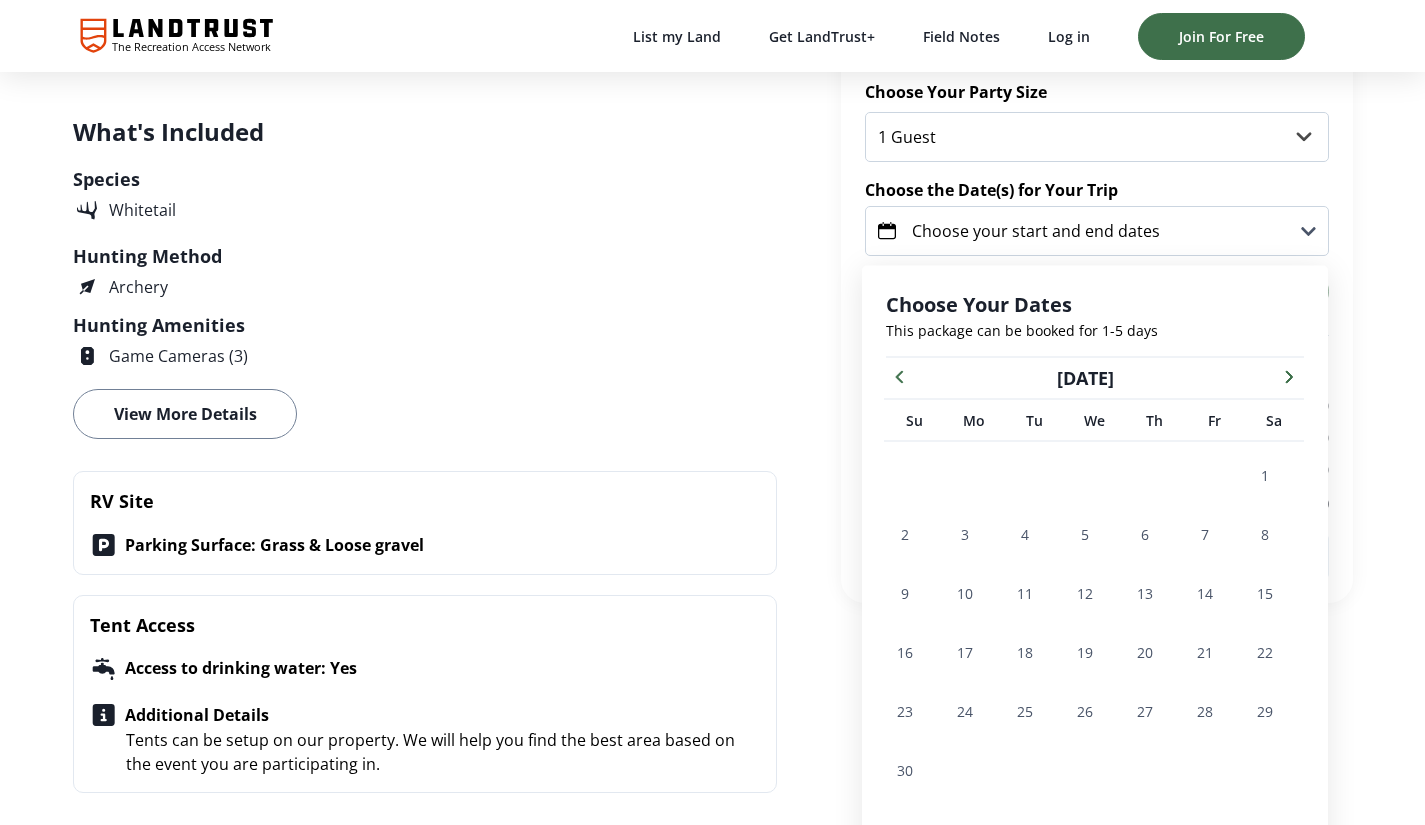 click 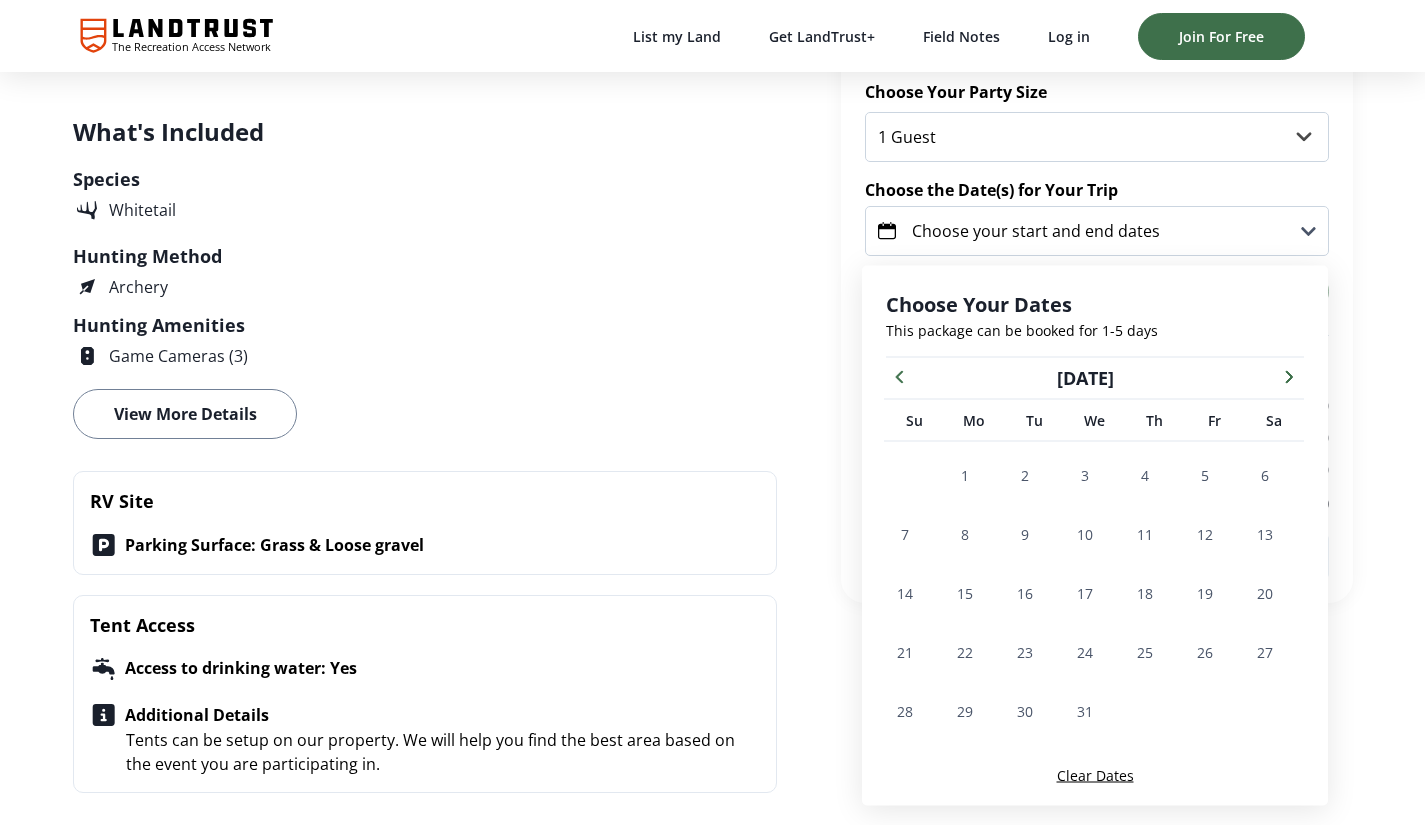 click on "Species Whitetail Hunting Method Archery Hunting Amenities Game Cameras (3)" at bounding box center (425, 267) 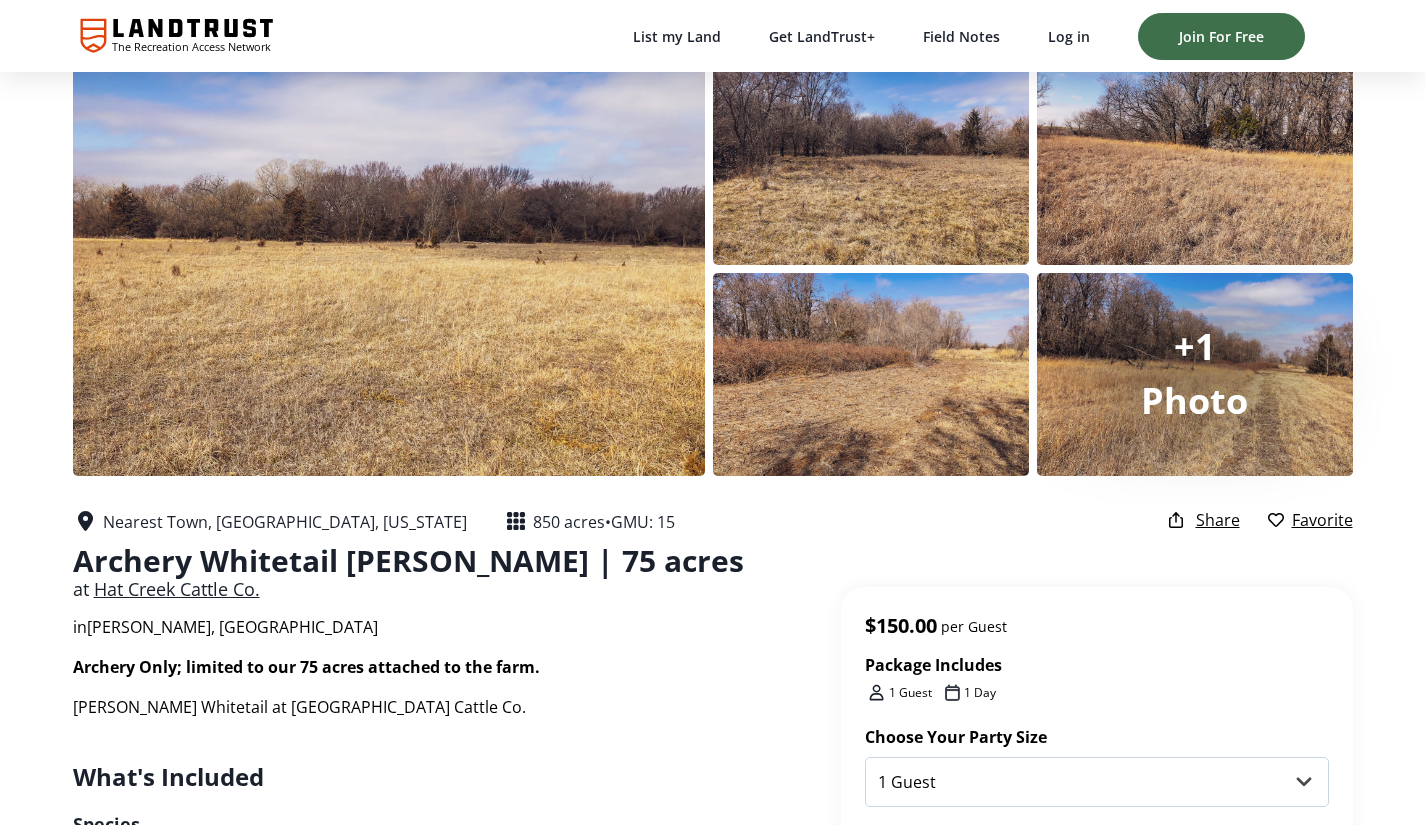 scroll, scrollTop: 0, scrollLeft: 0, axis: both 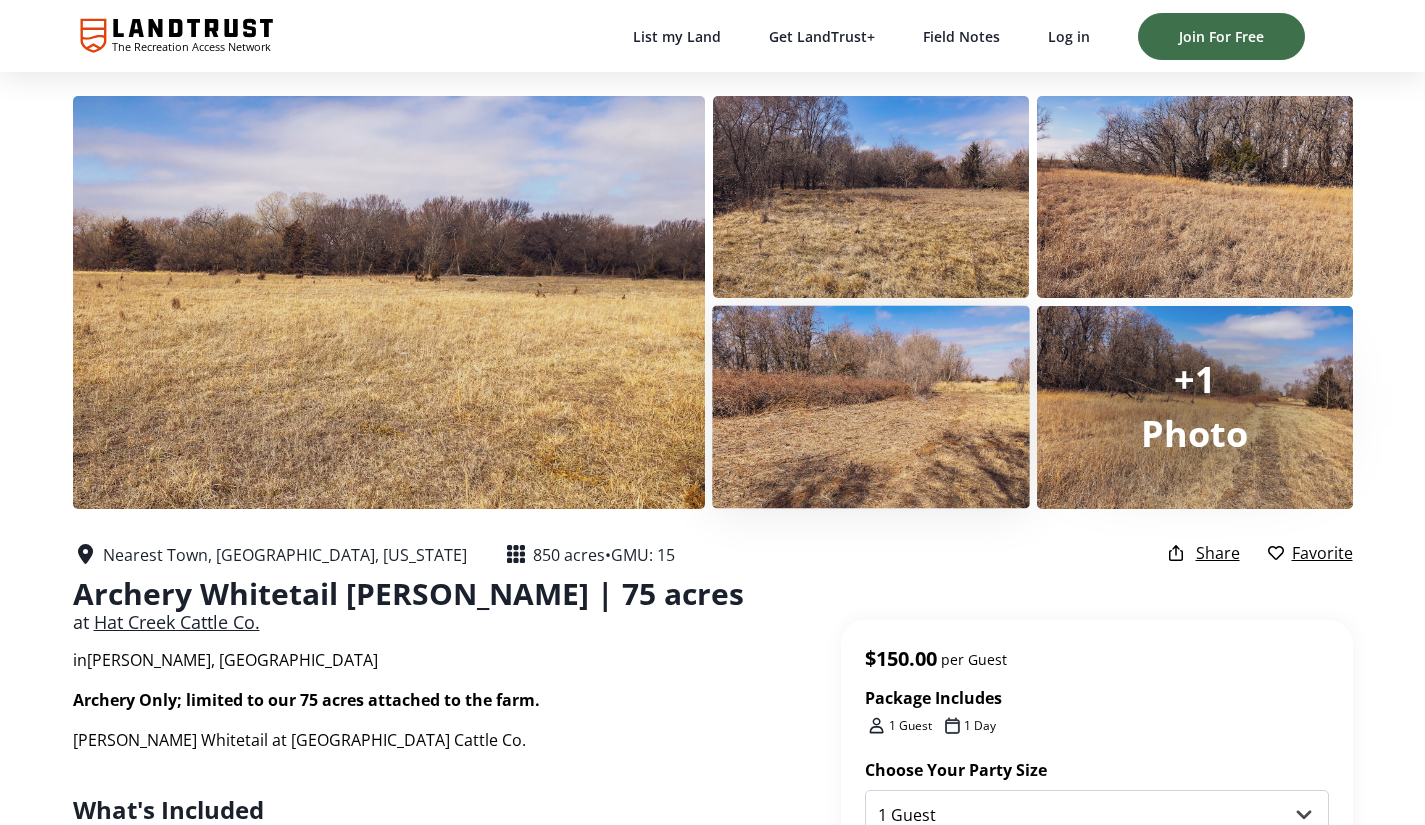 click at bounding box center [871, 407] 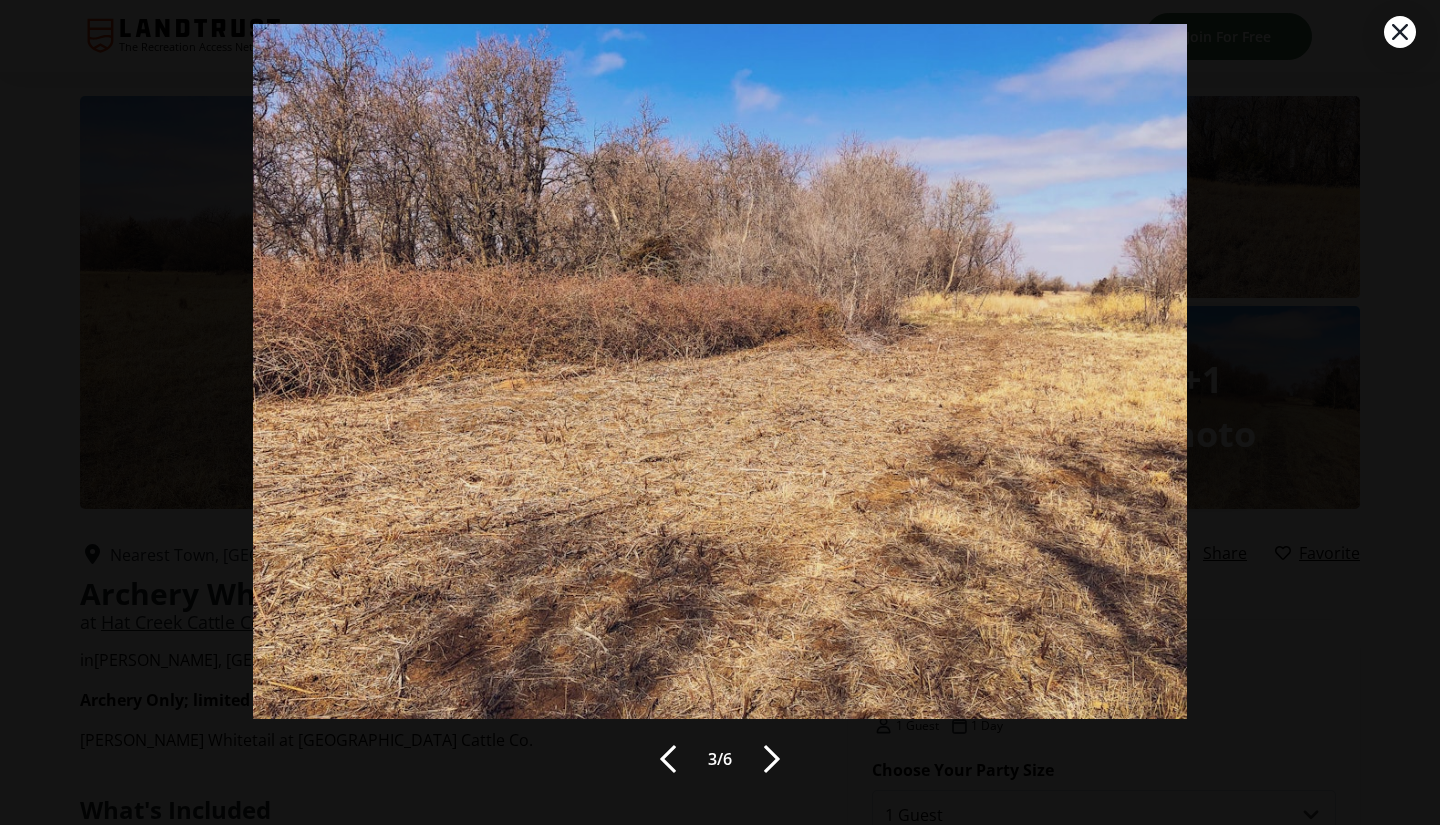 click at bounding box center (772, 759) 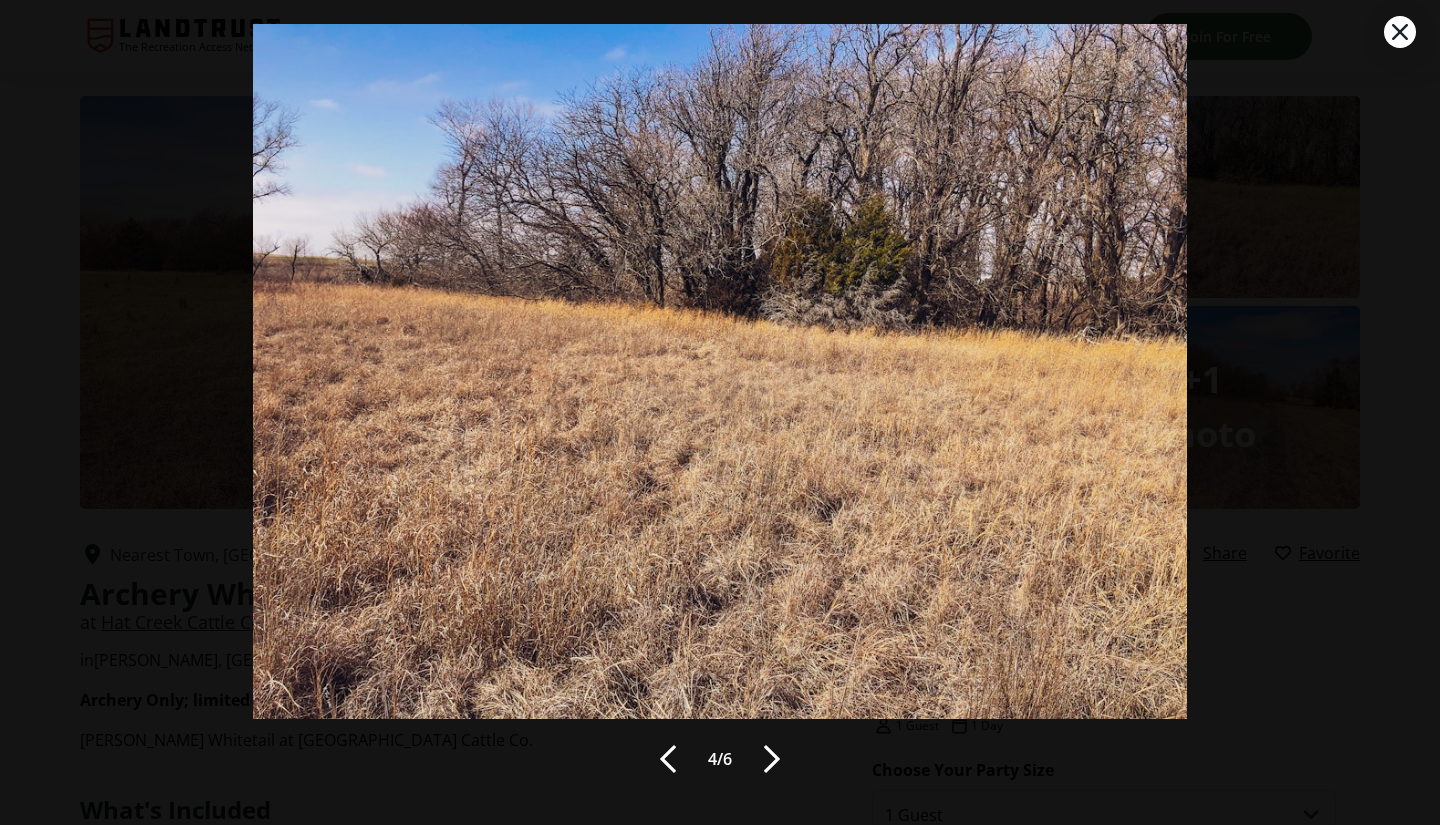 click at bounding box center (772, 759) 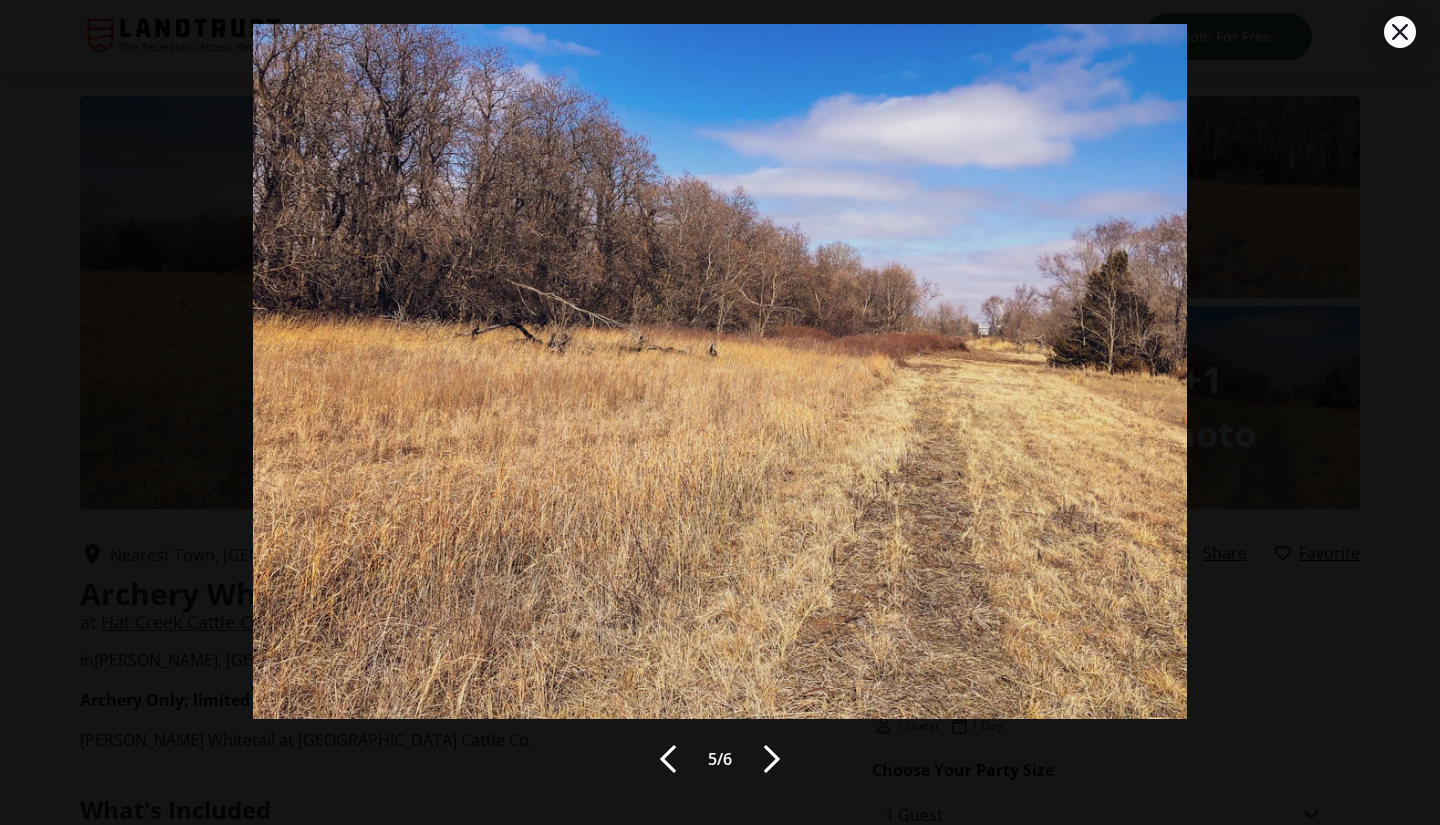 click at bounding box center [772, 759] 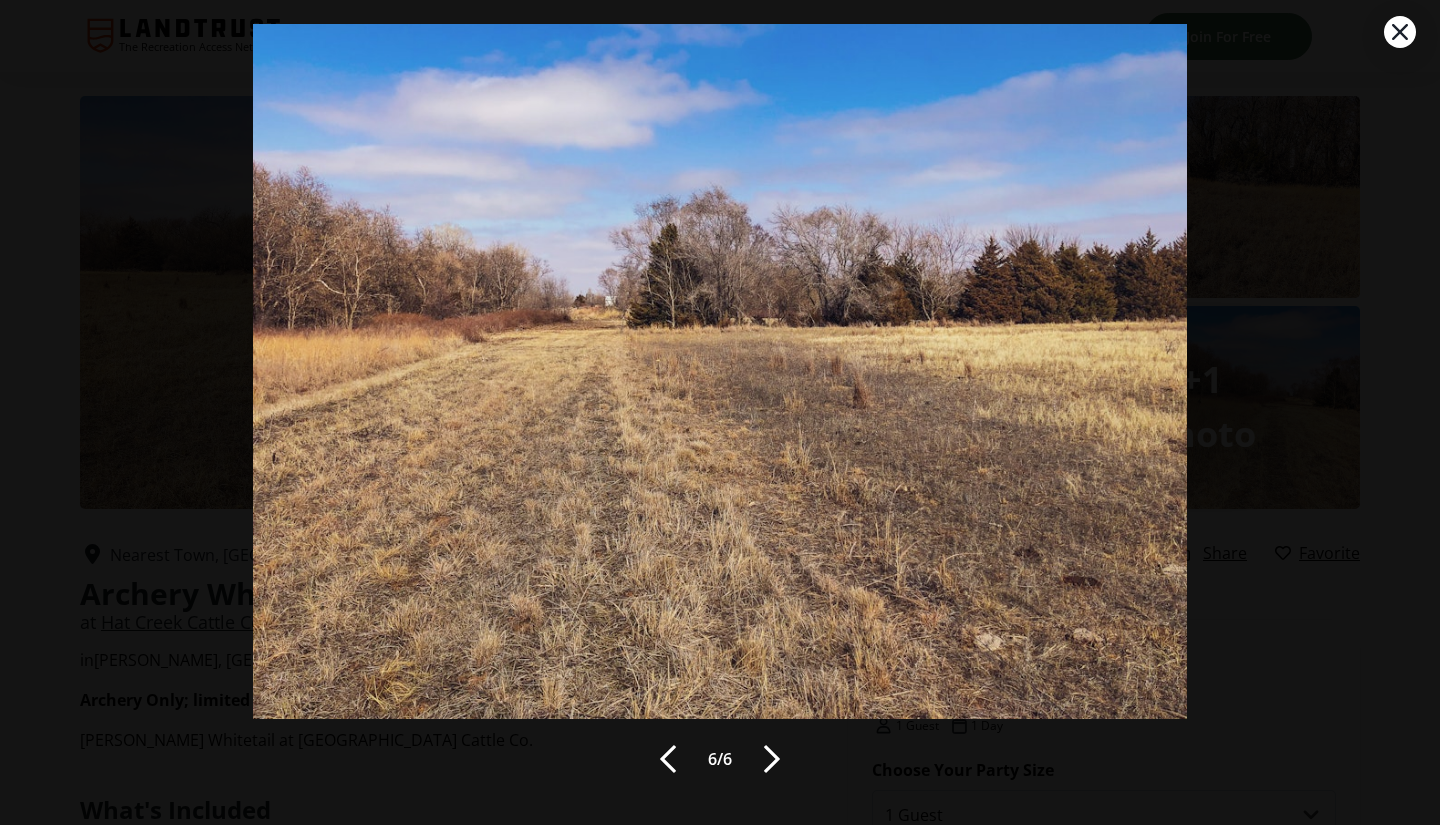 click at bounding box center (772, 759) 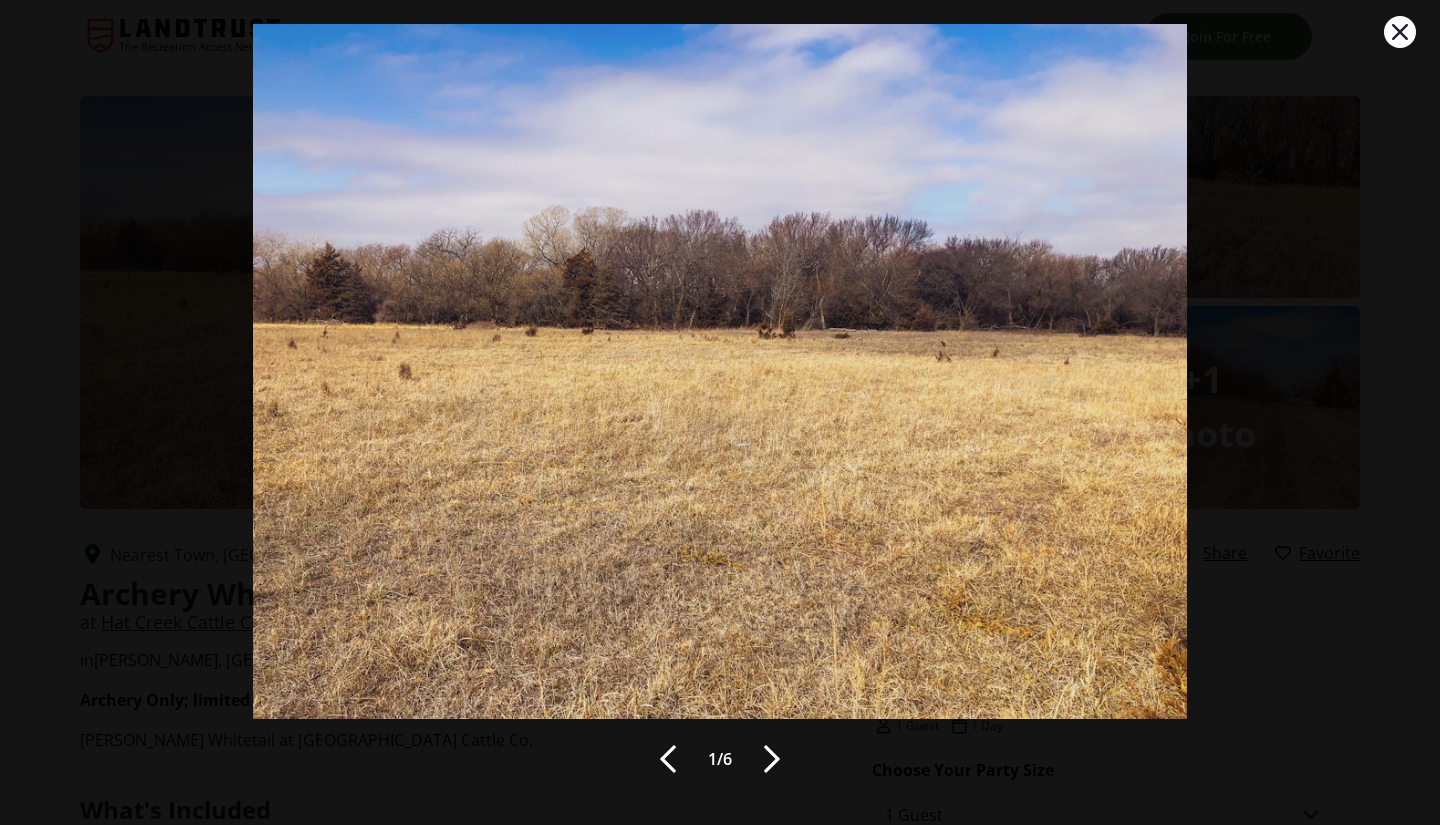 click at bounding box center [772, 759] 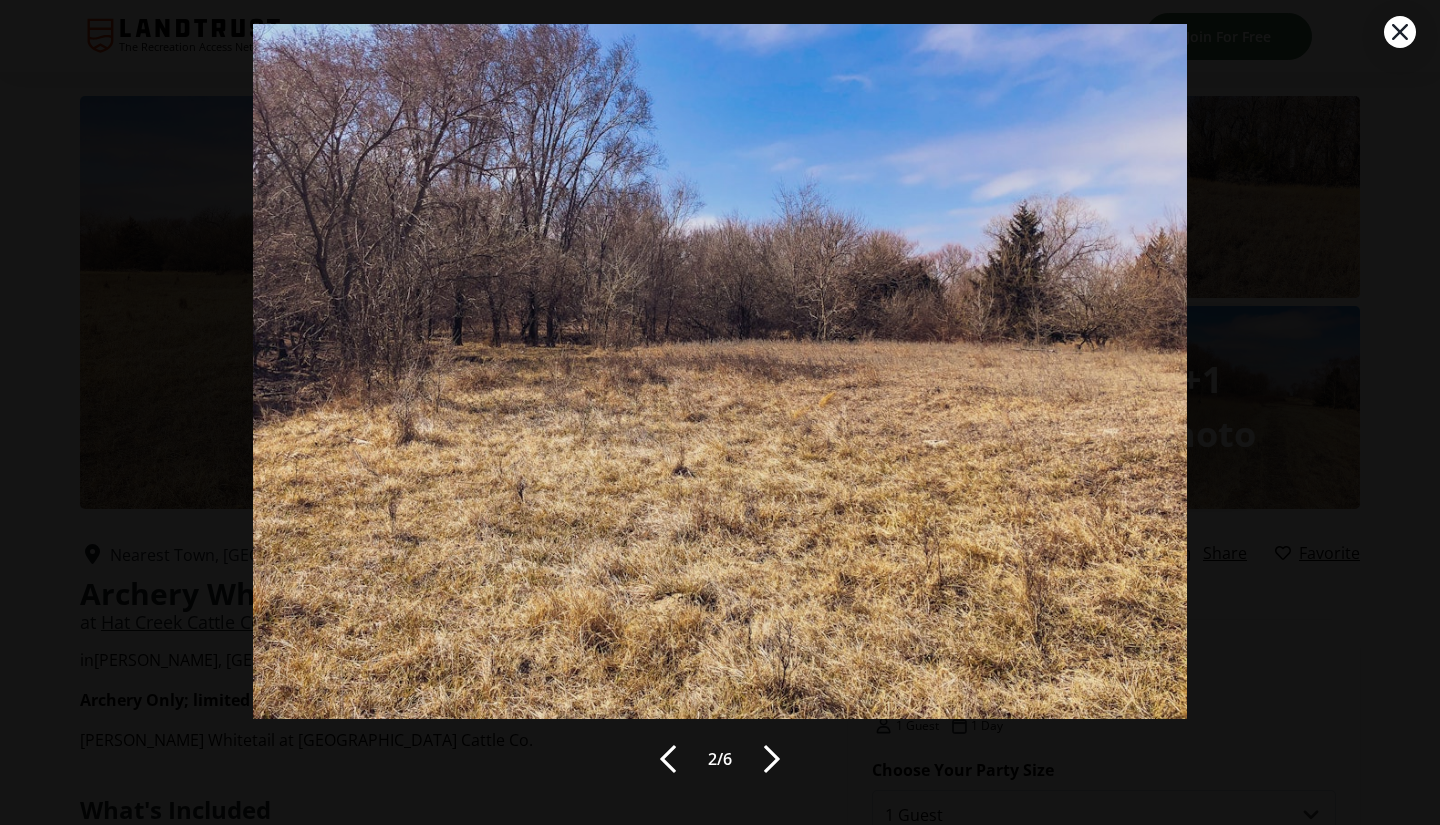 click at bounding box center [772, 759] 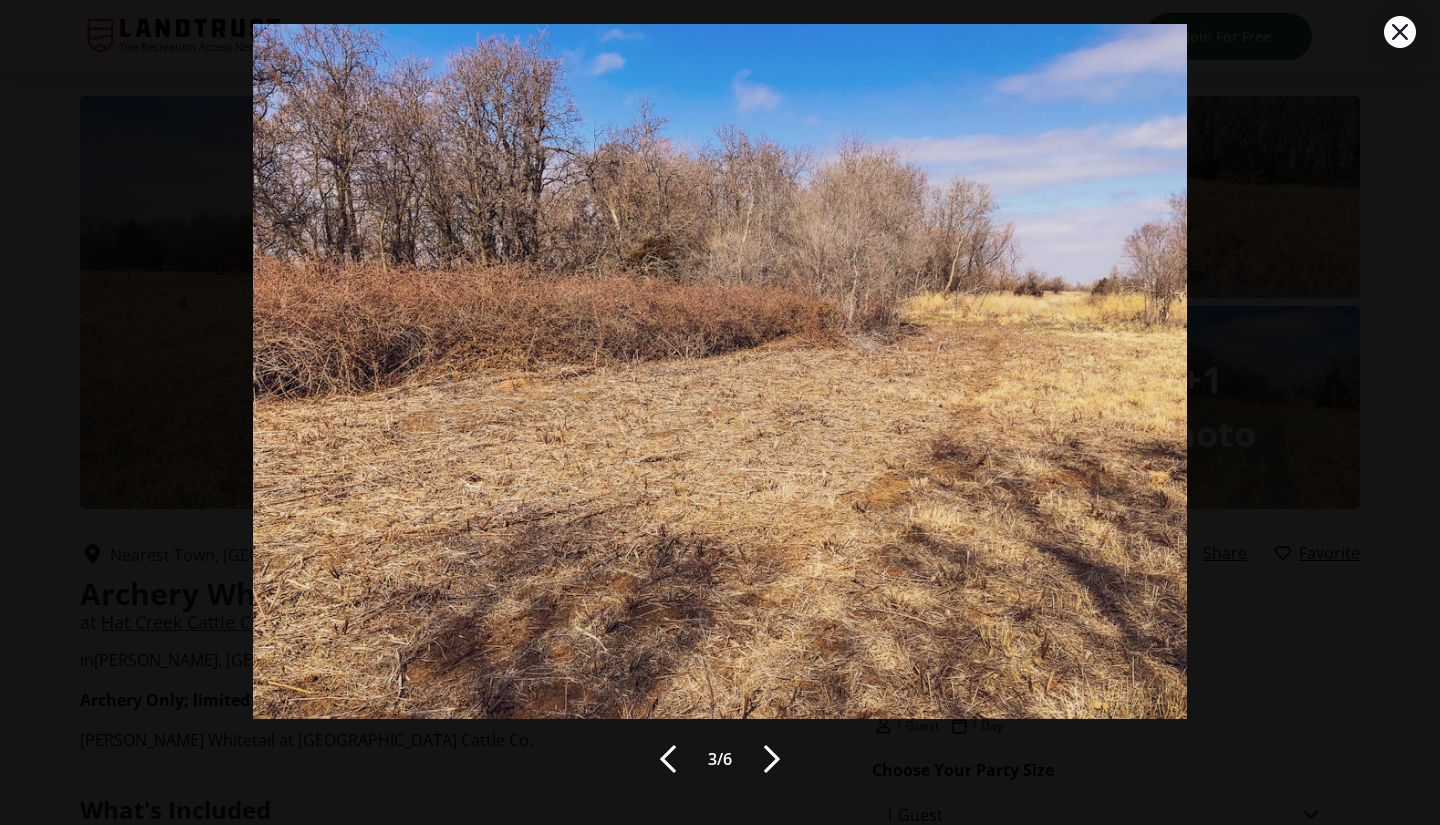 click at bounding box center [772, 759] 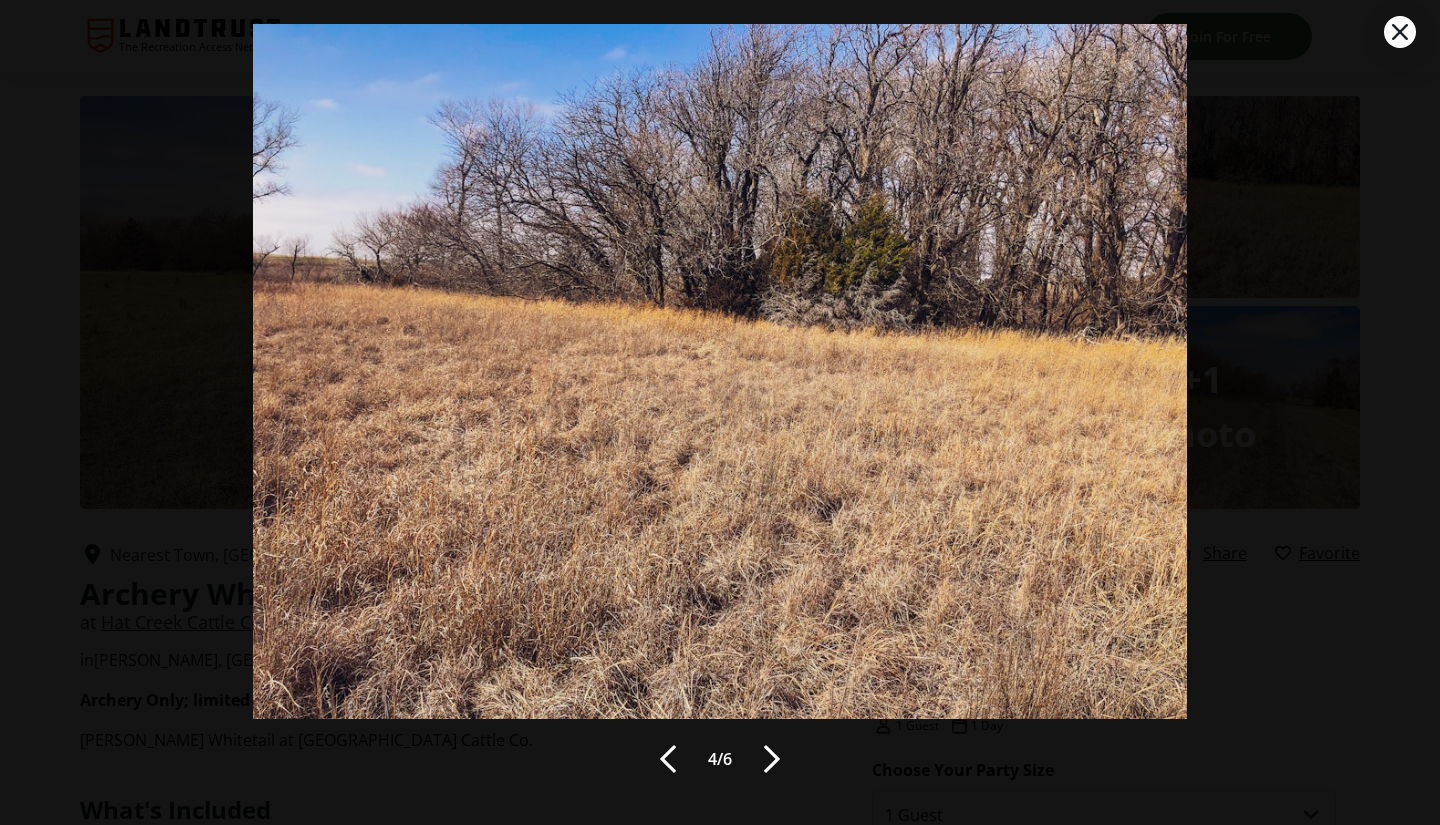 click at bounding box center (772, 759) 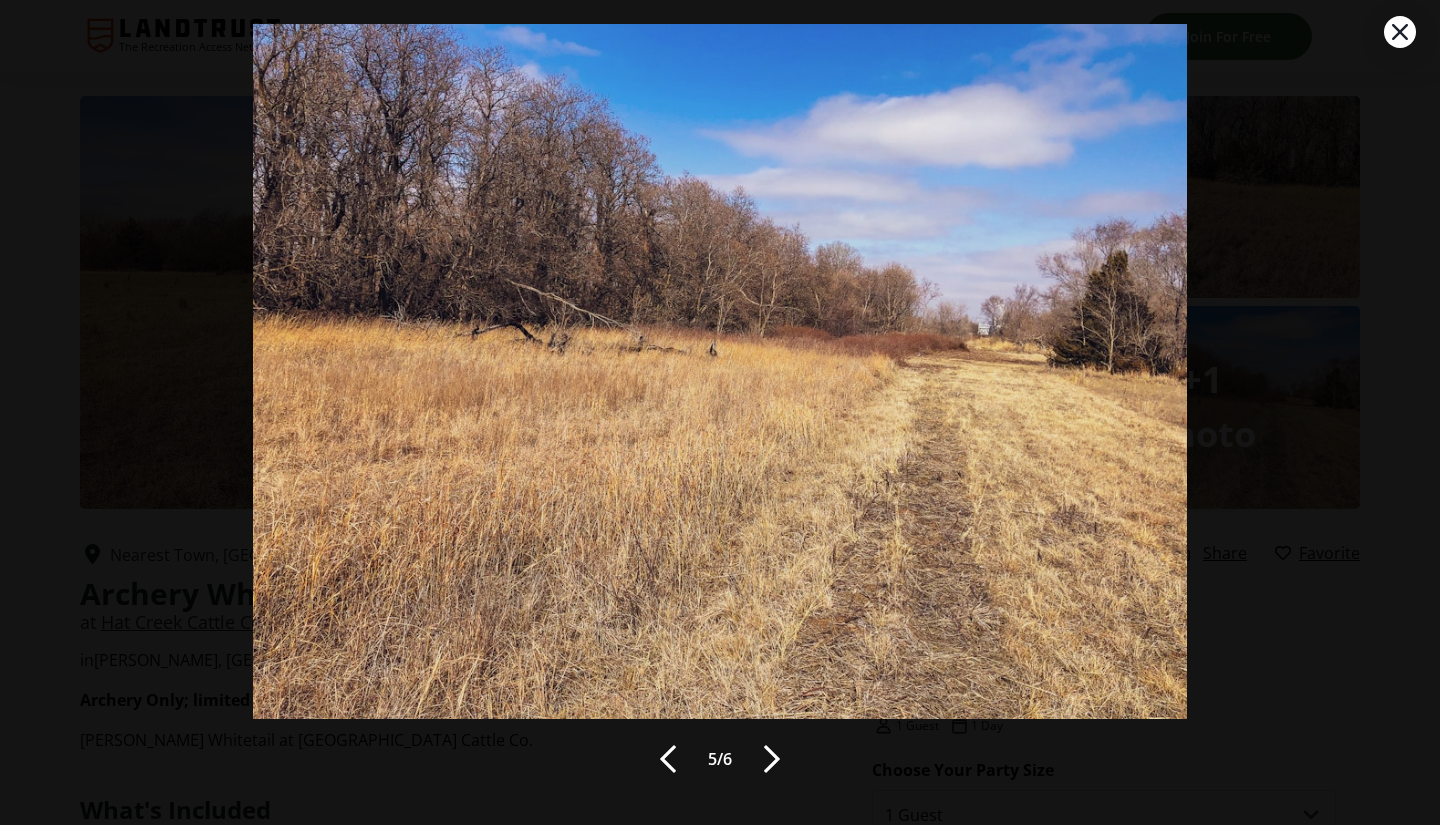 click at bounding box center [772, 759] 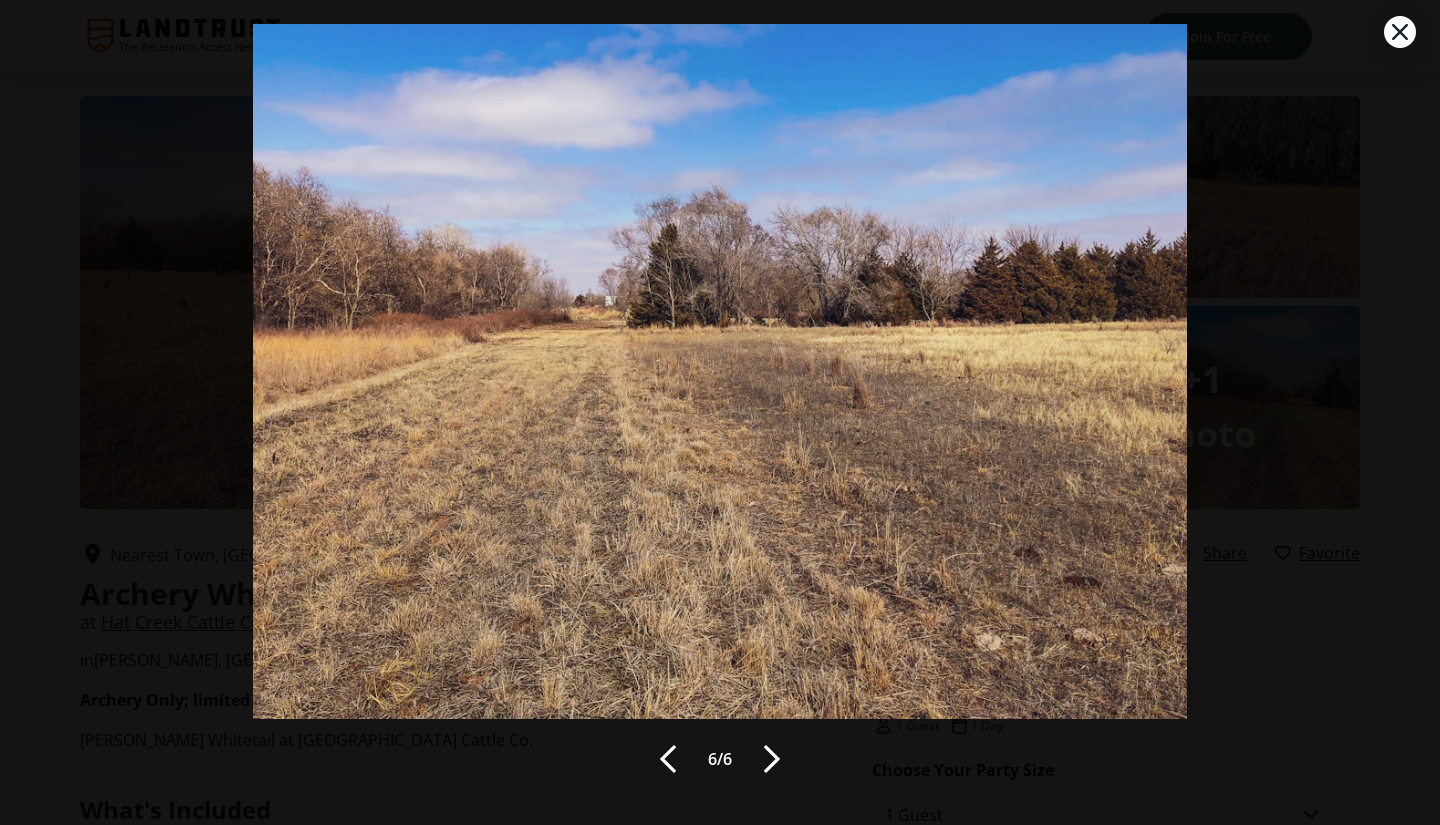 click at bounding box center (772, 759) 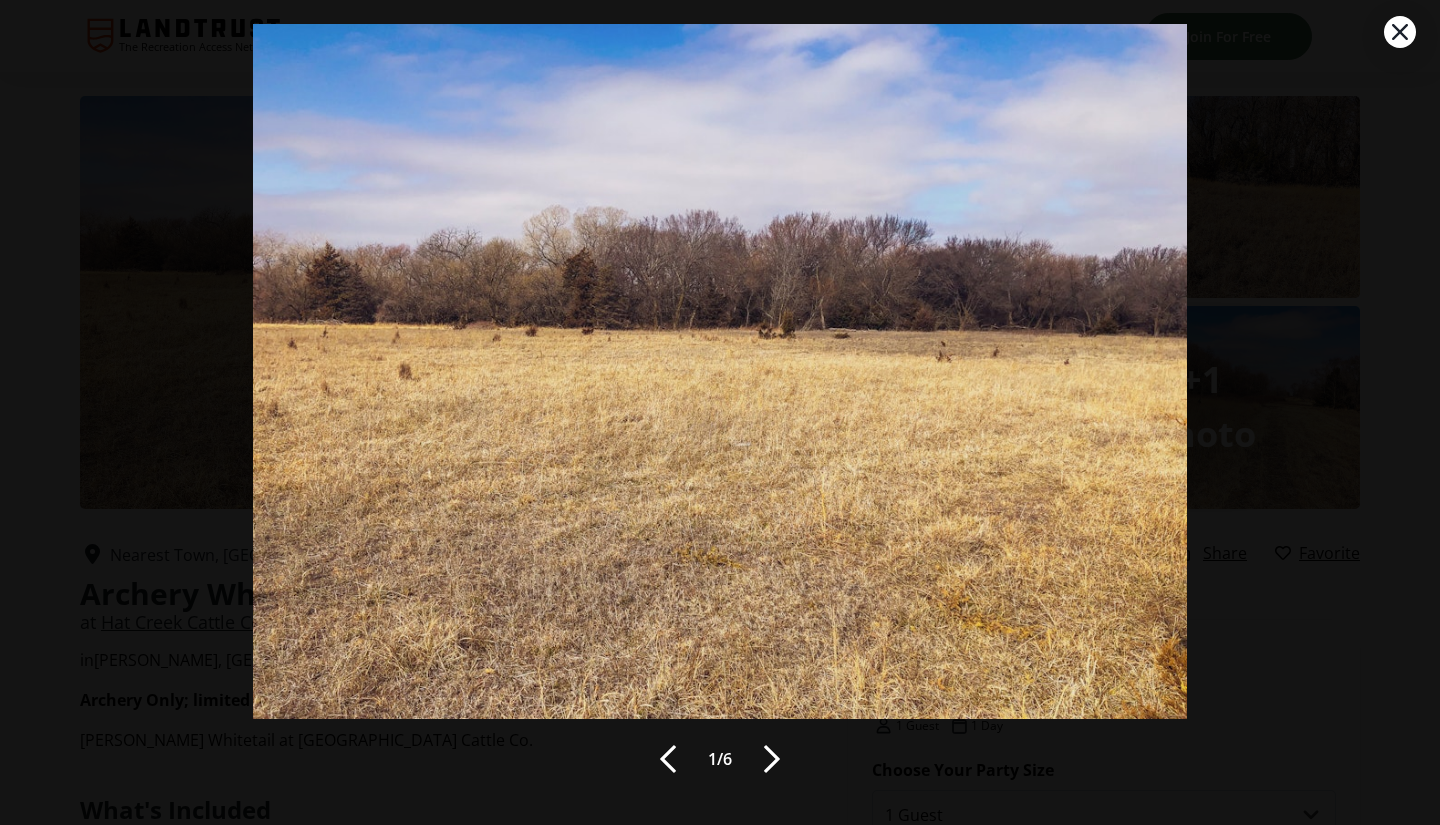 click at bounding box center (772, 759) 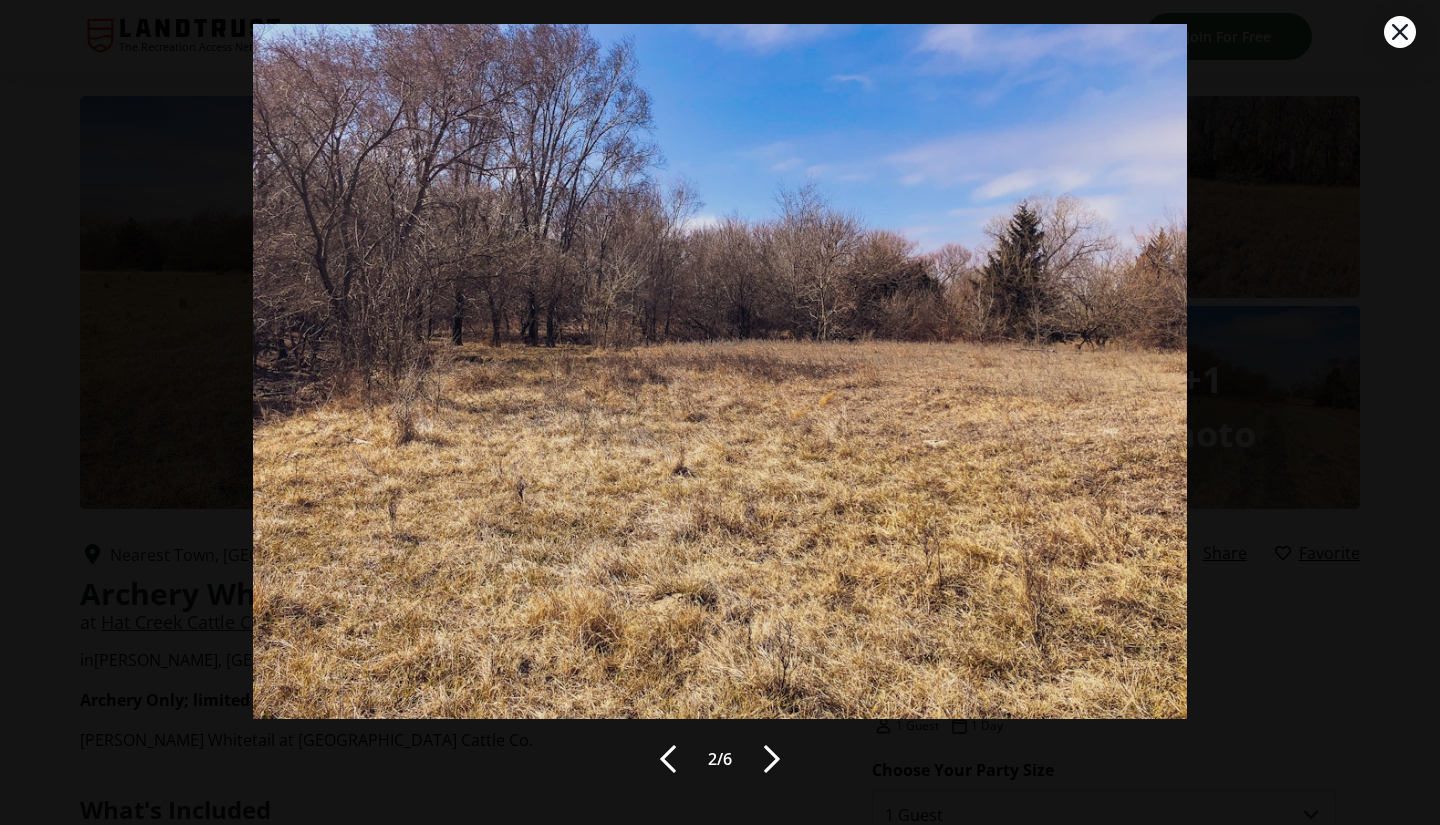 click at bounding box center [772, 759] 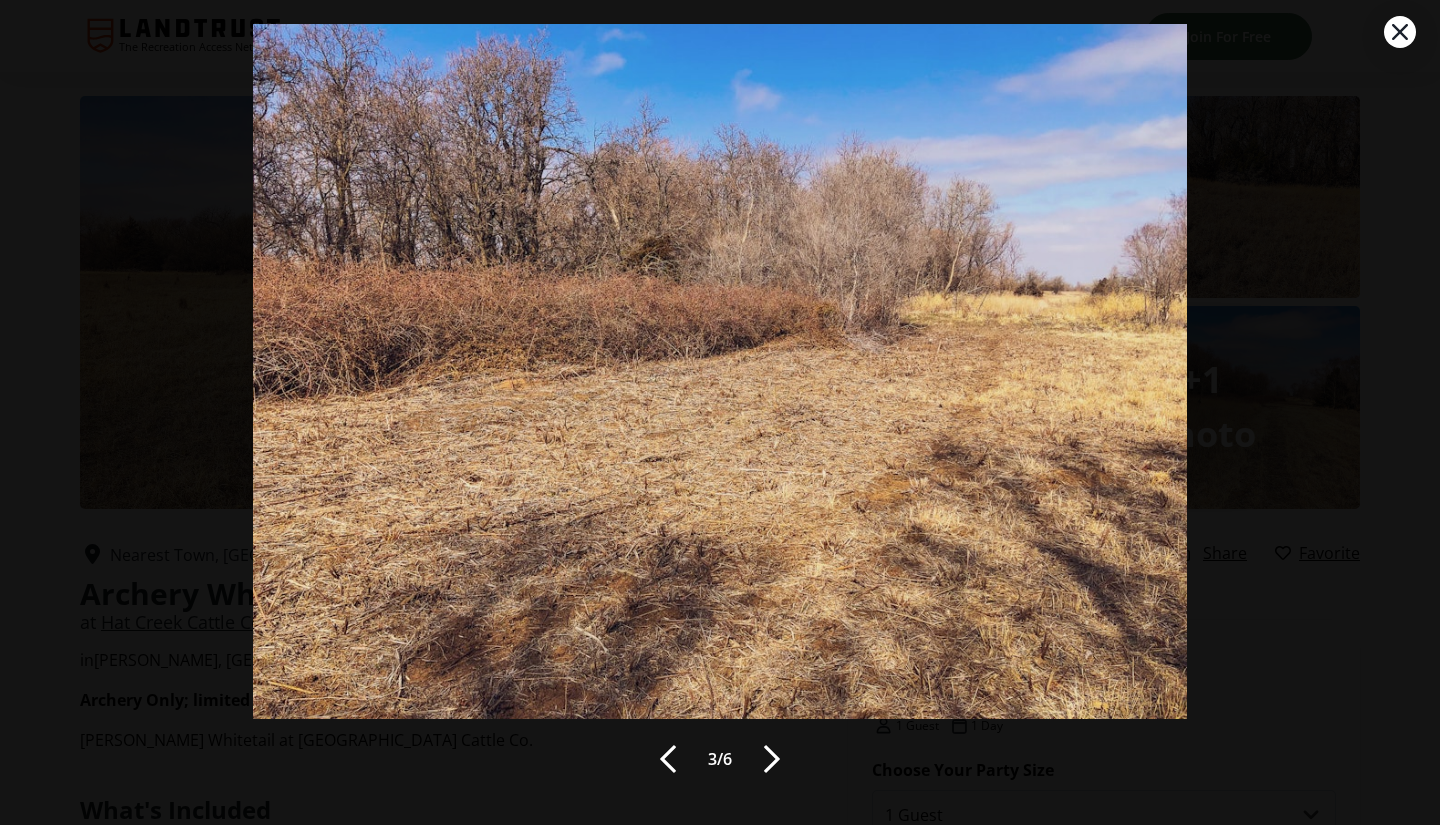 click at bounding box center [1400, 32] 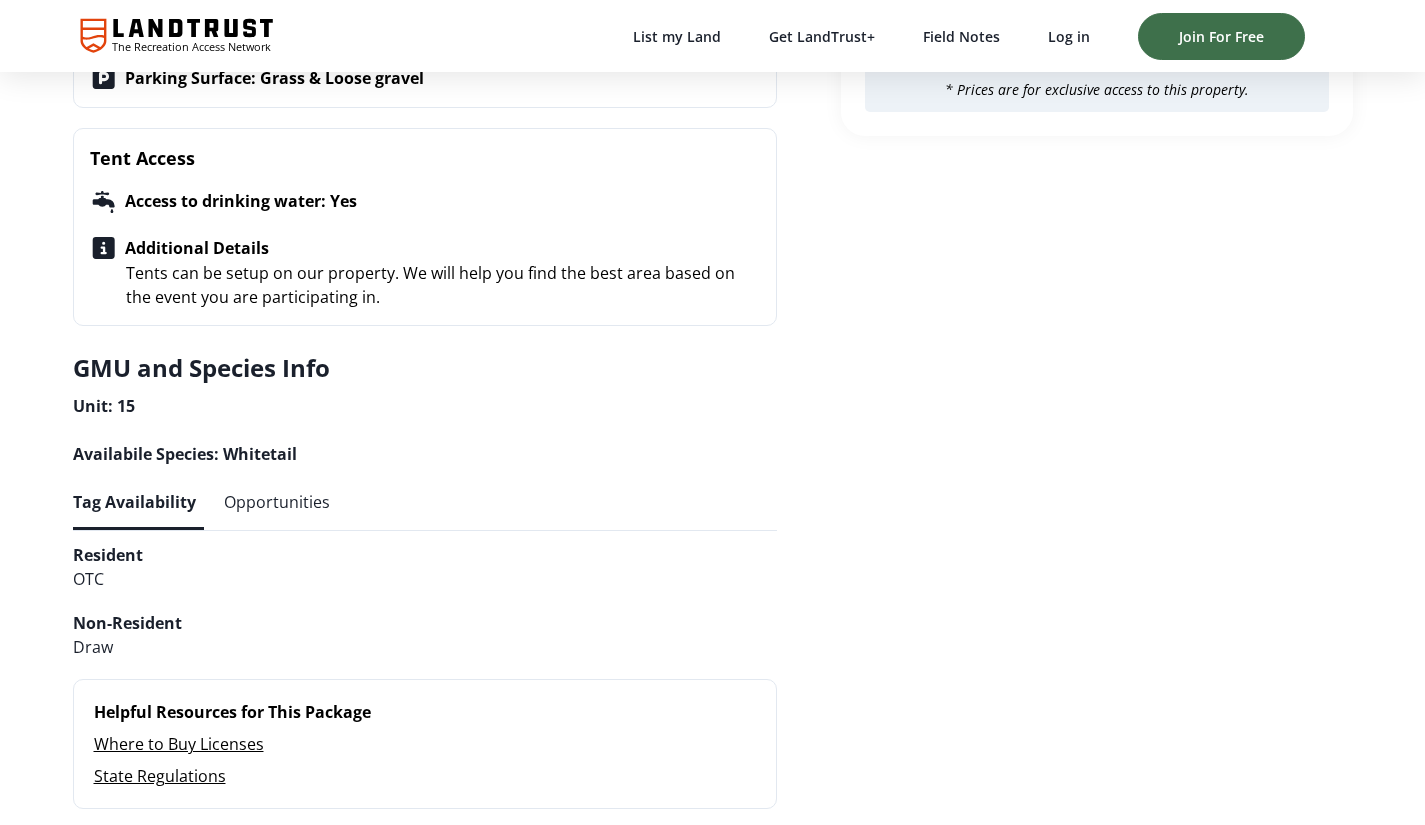 scroll, scrollTop: 1221, scrollLeft: 0, axis: vertical 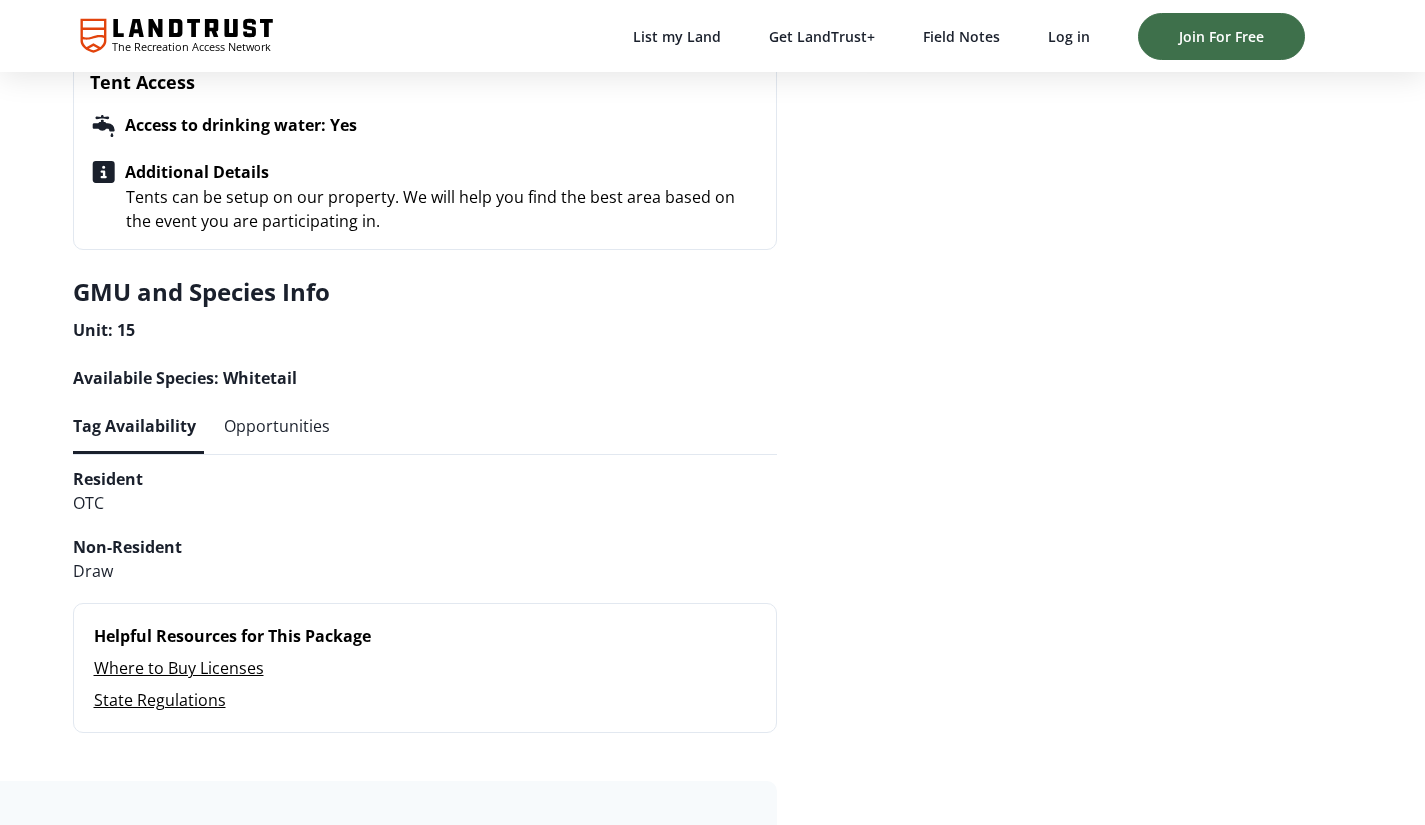 click on "Opportunities" at bounding box center [277, 426] 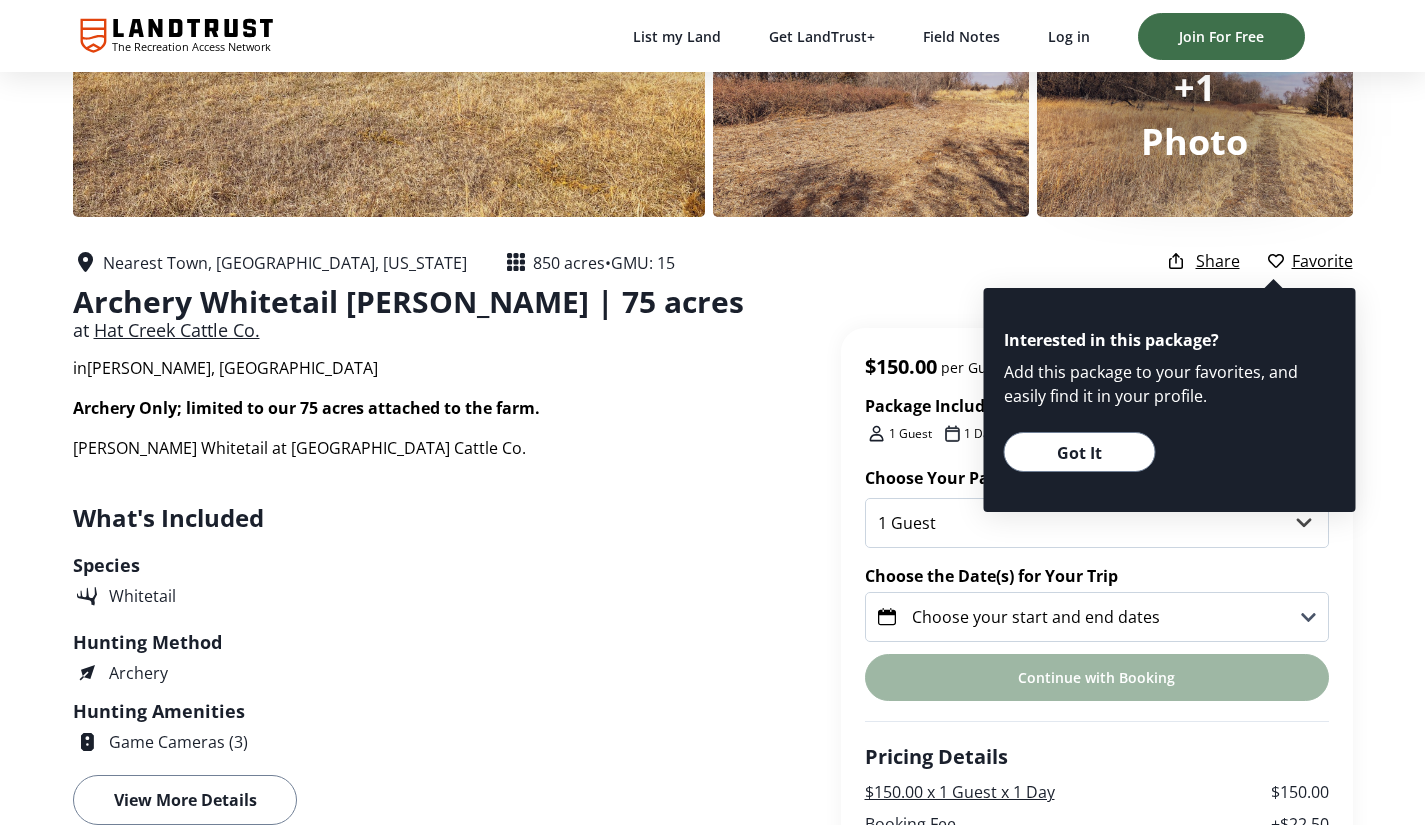 scroll, scrollTop: 303, scrollLeft: 0, axis: vertical 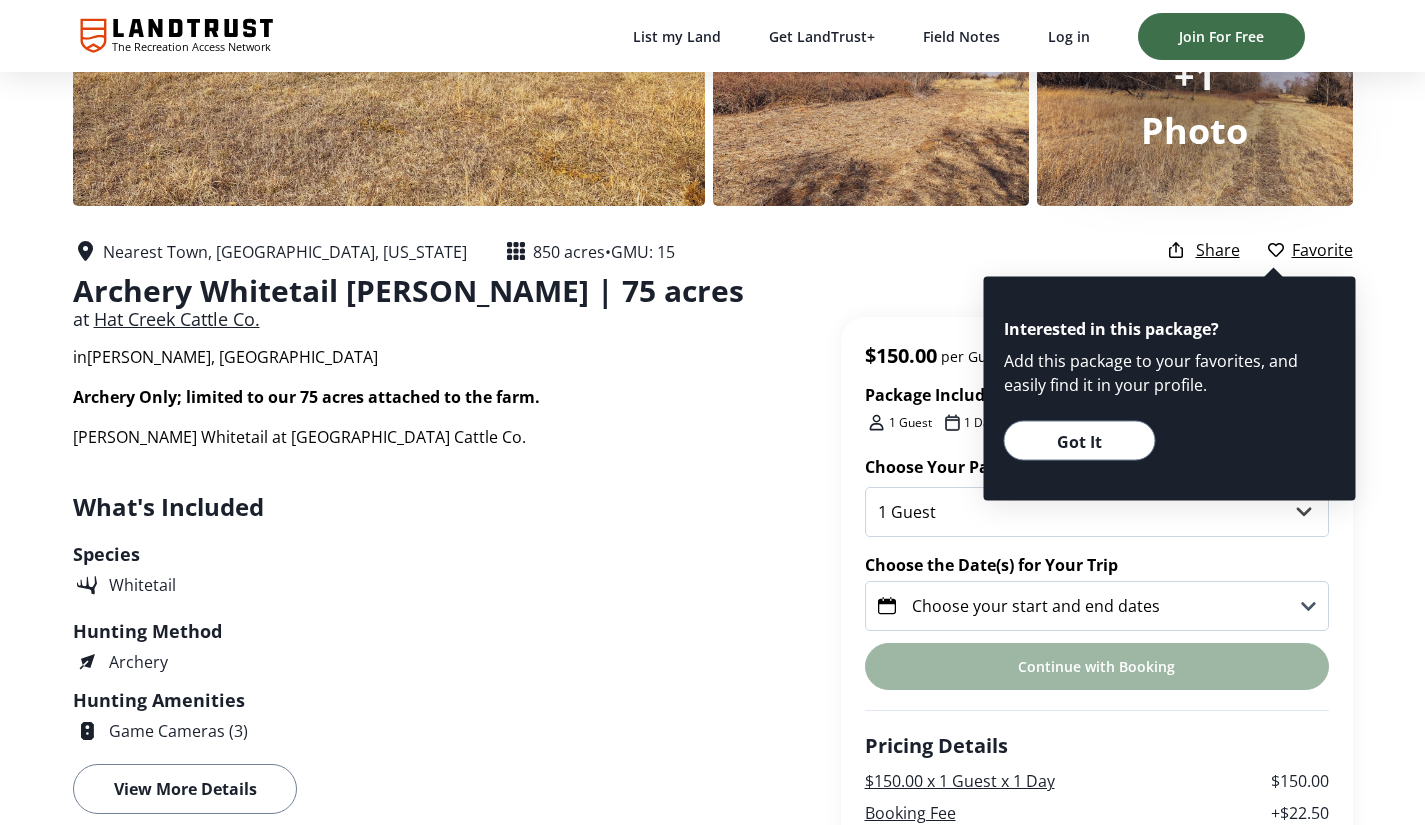 click on "+1 Photo Nearest Town, Cheney, Kansas  850 acres   •   GMU: 15 Archery Whitetail Hunt | 75 acres at   Hat Creek Cattle Co. in  Cheney, KS Package Includes 1 Guest 1 Day Share Favorite" at bounding box center [712, 77] 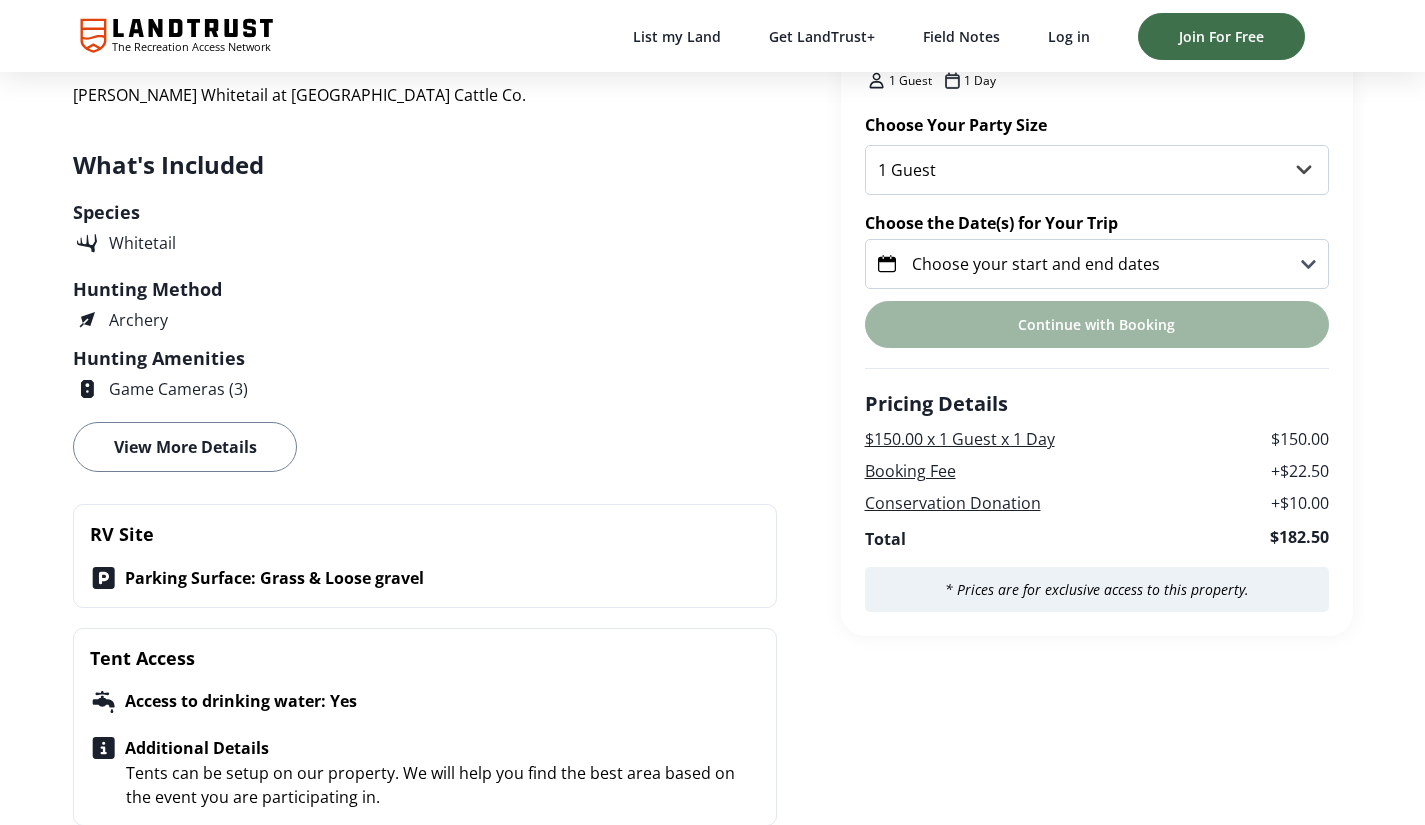 scroll, scrollTop: 694, scrollLeft: 0, axis: vertical 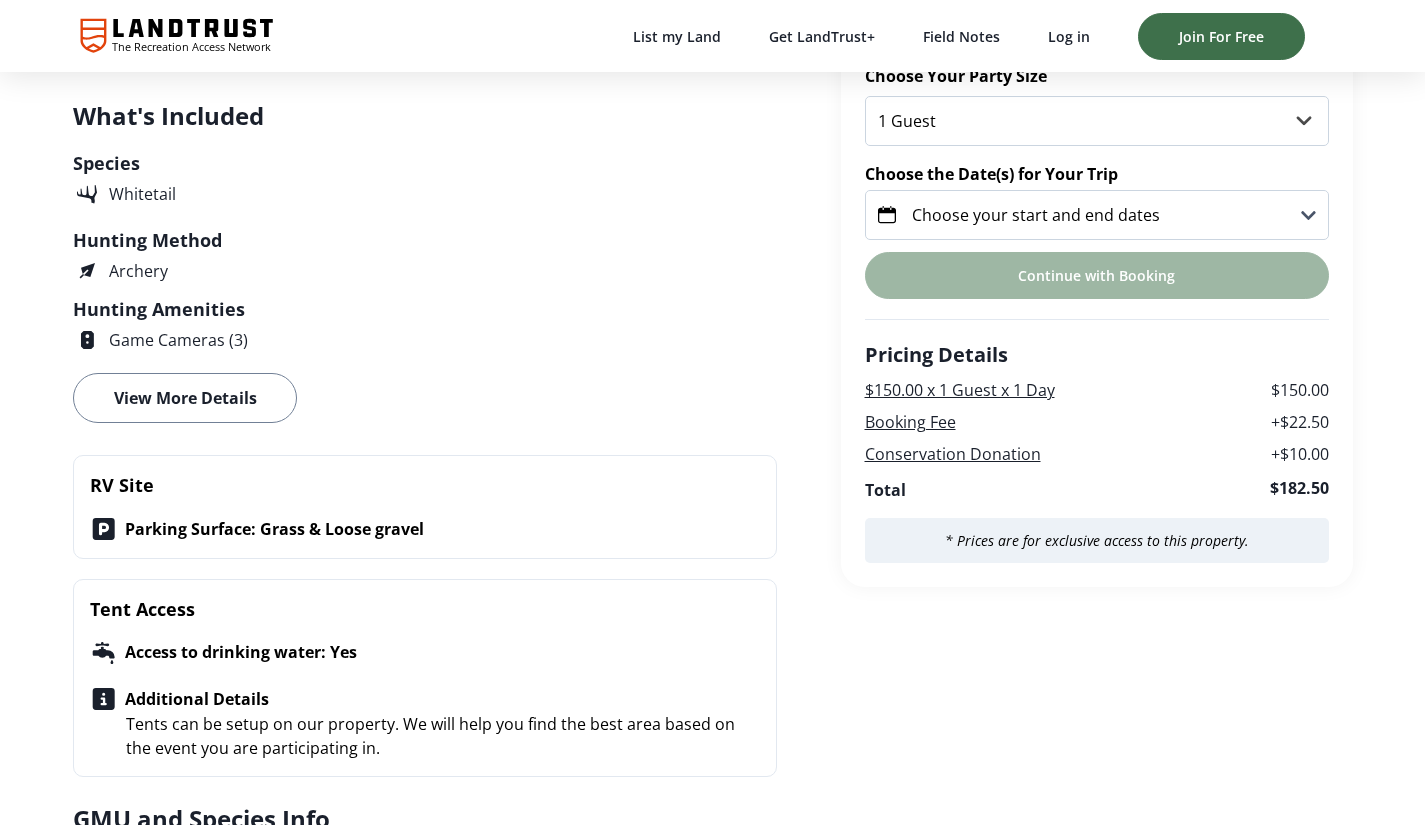 click on "Game Cameras (3)" at bounding box center [178, 340] 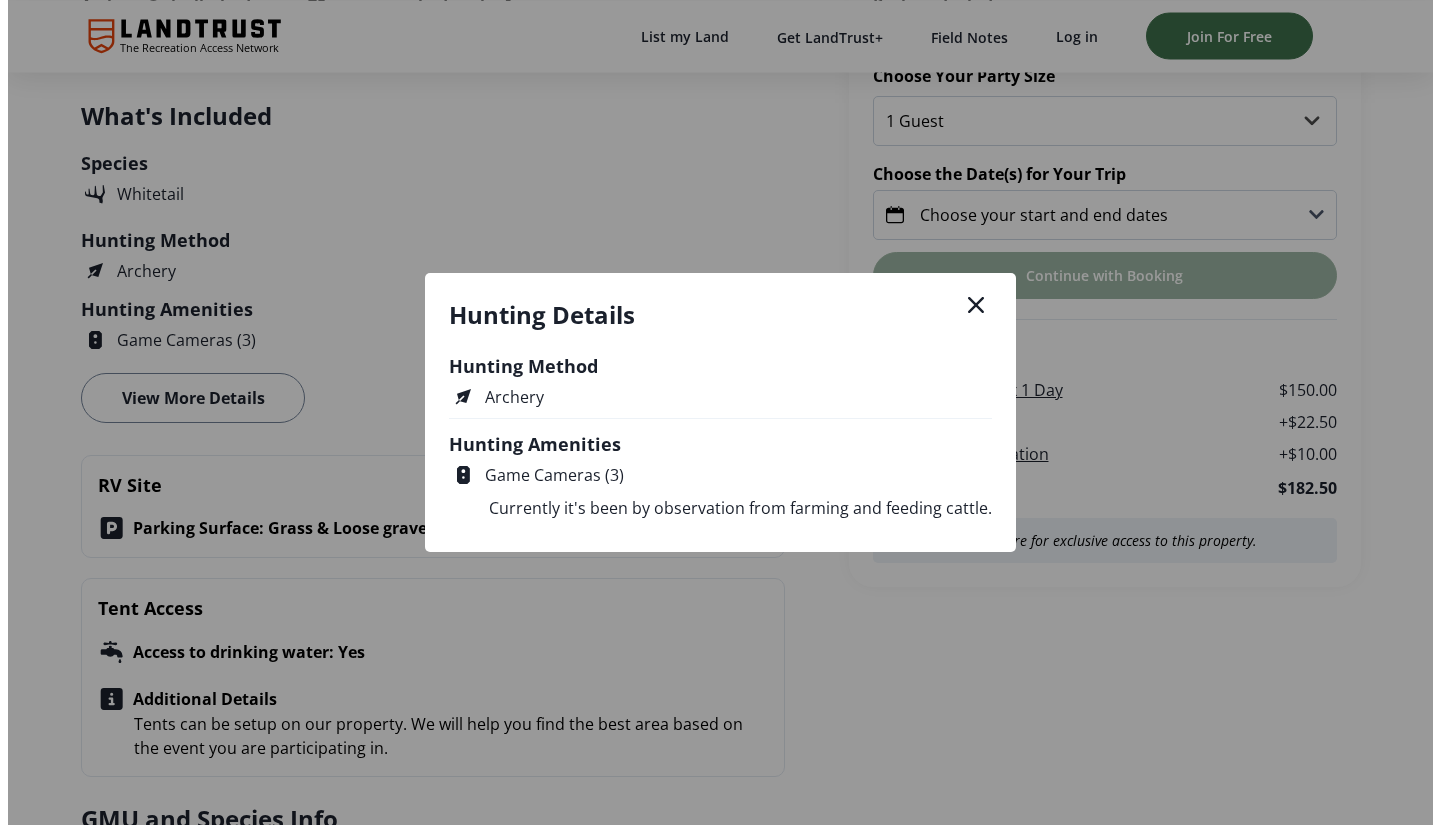 scroll, scrollTop: 0, scrollLeft: 0, axis: both 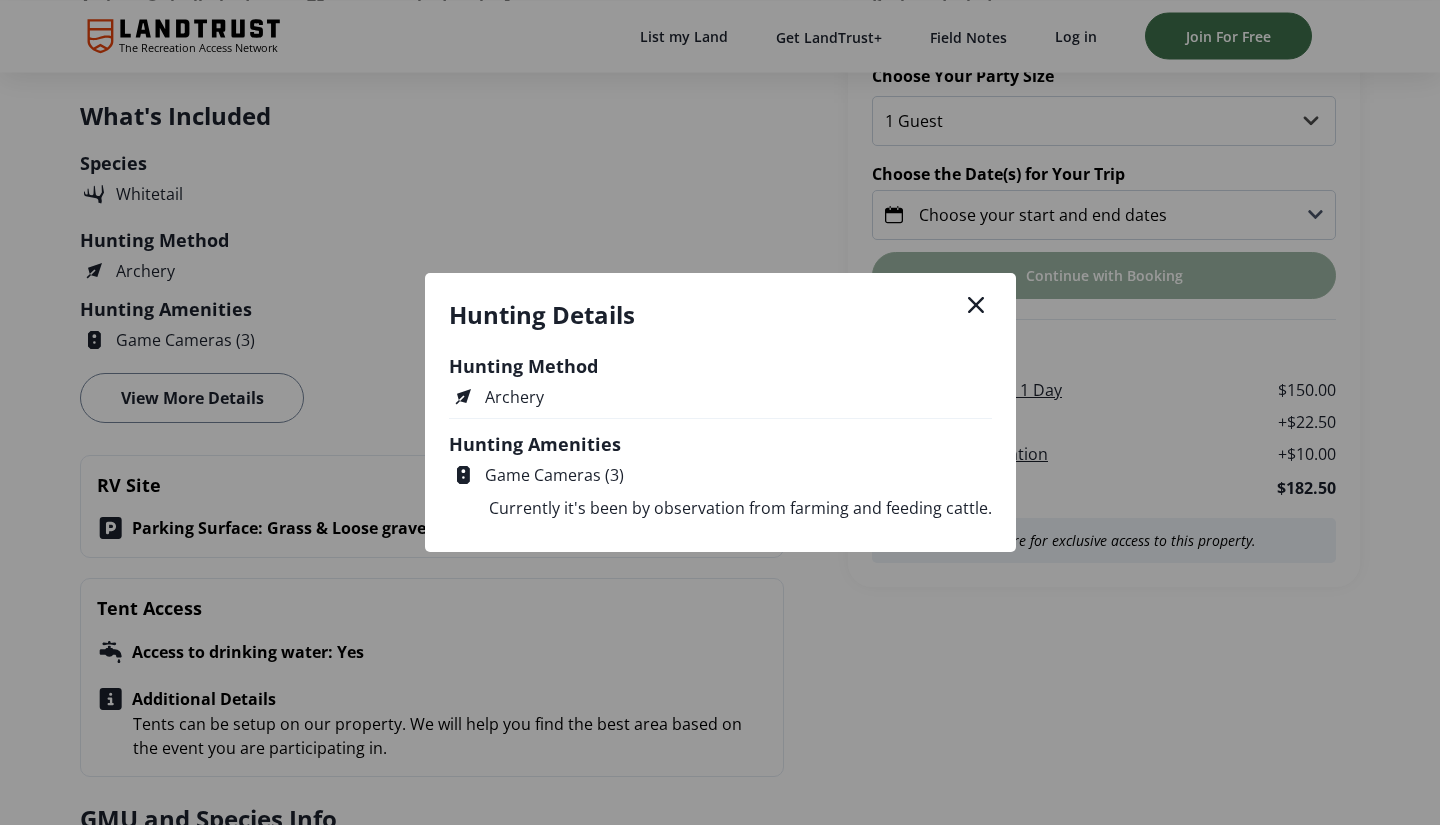 click 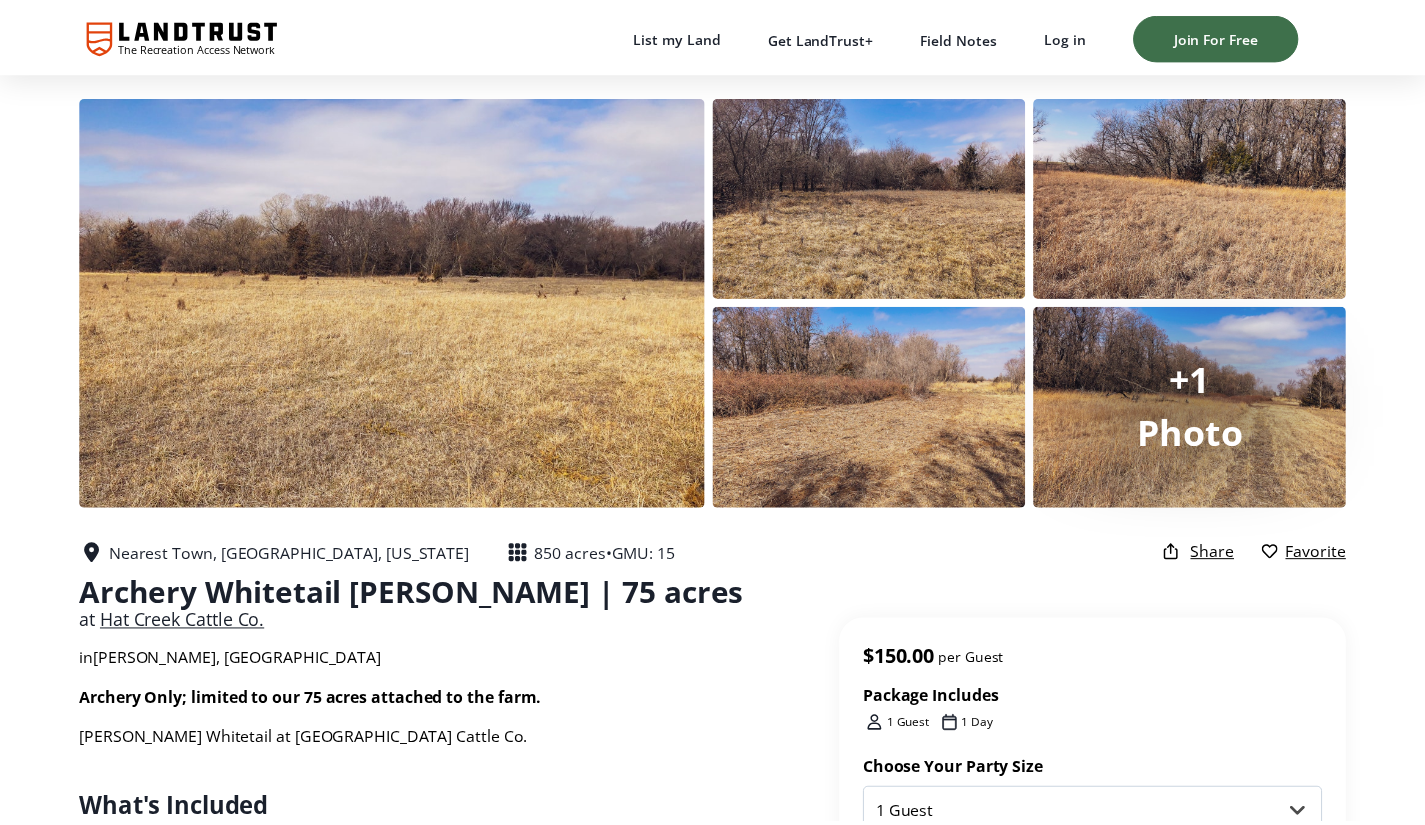 scroll, scrollTop: 694, scrollLeft: 0, axis: vertical 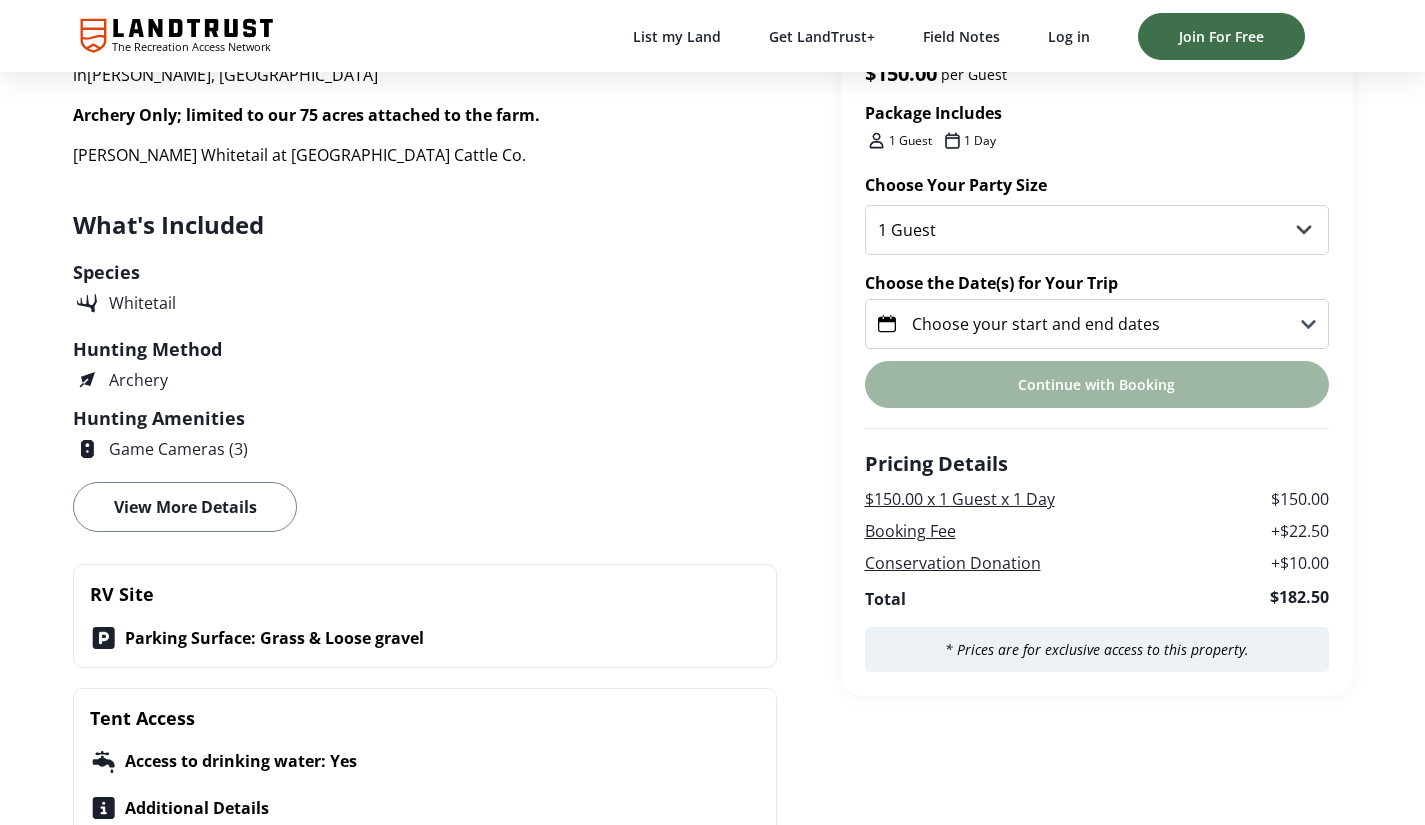 click 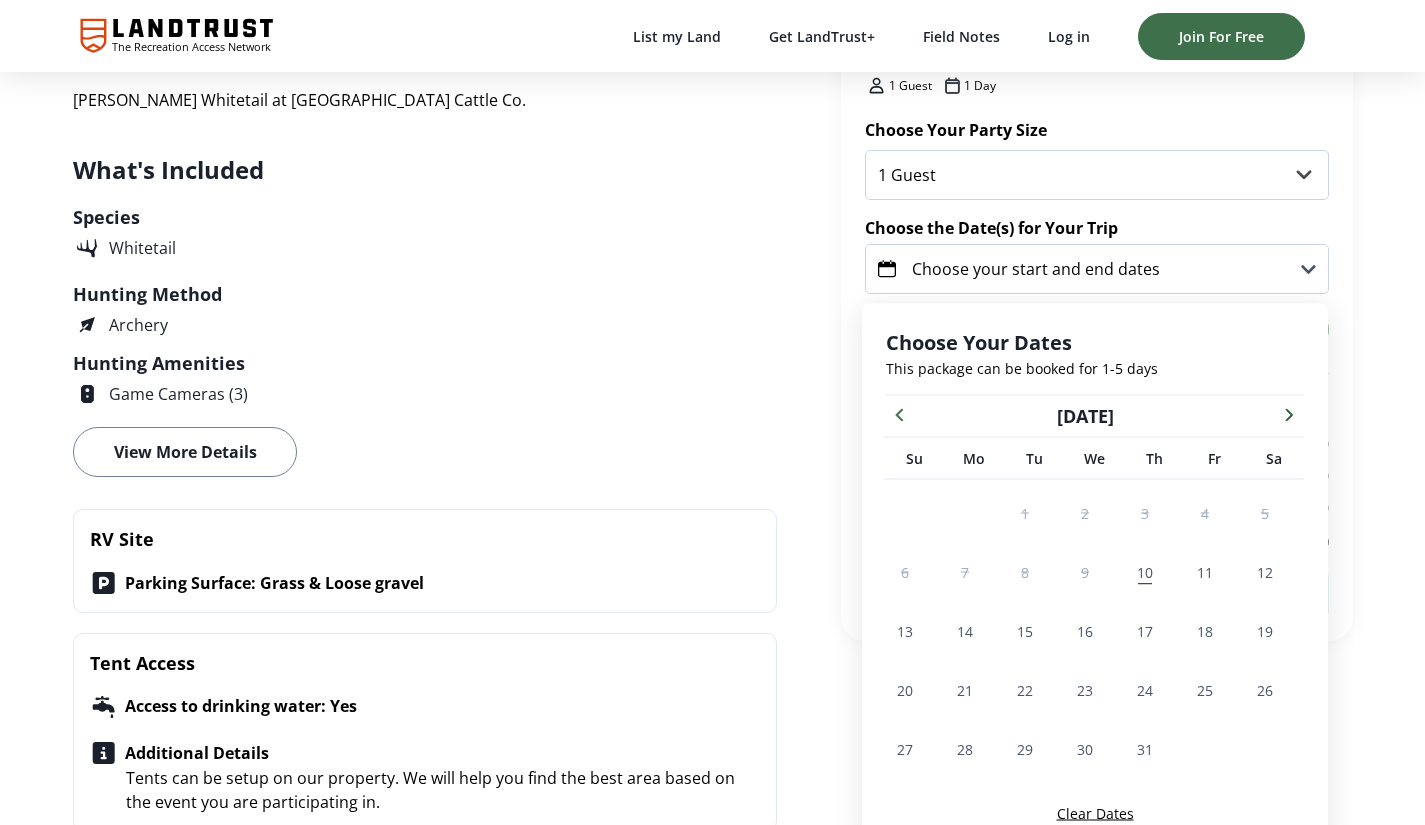 scroll, scrollTop: 678, scrollLeft: 0, axis: vertical 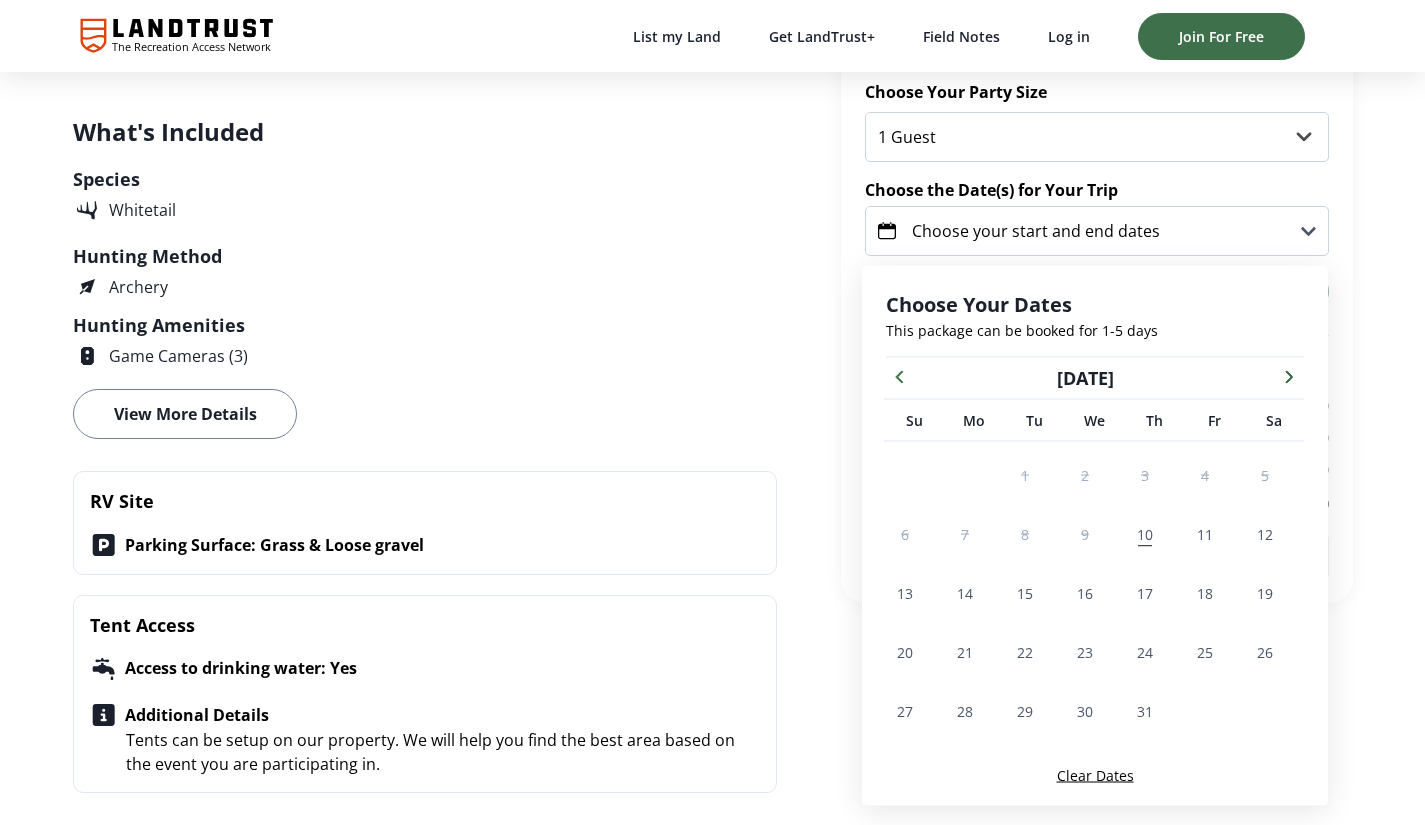 click at bounding box center [1289, 376] 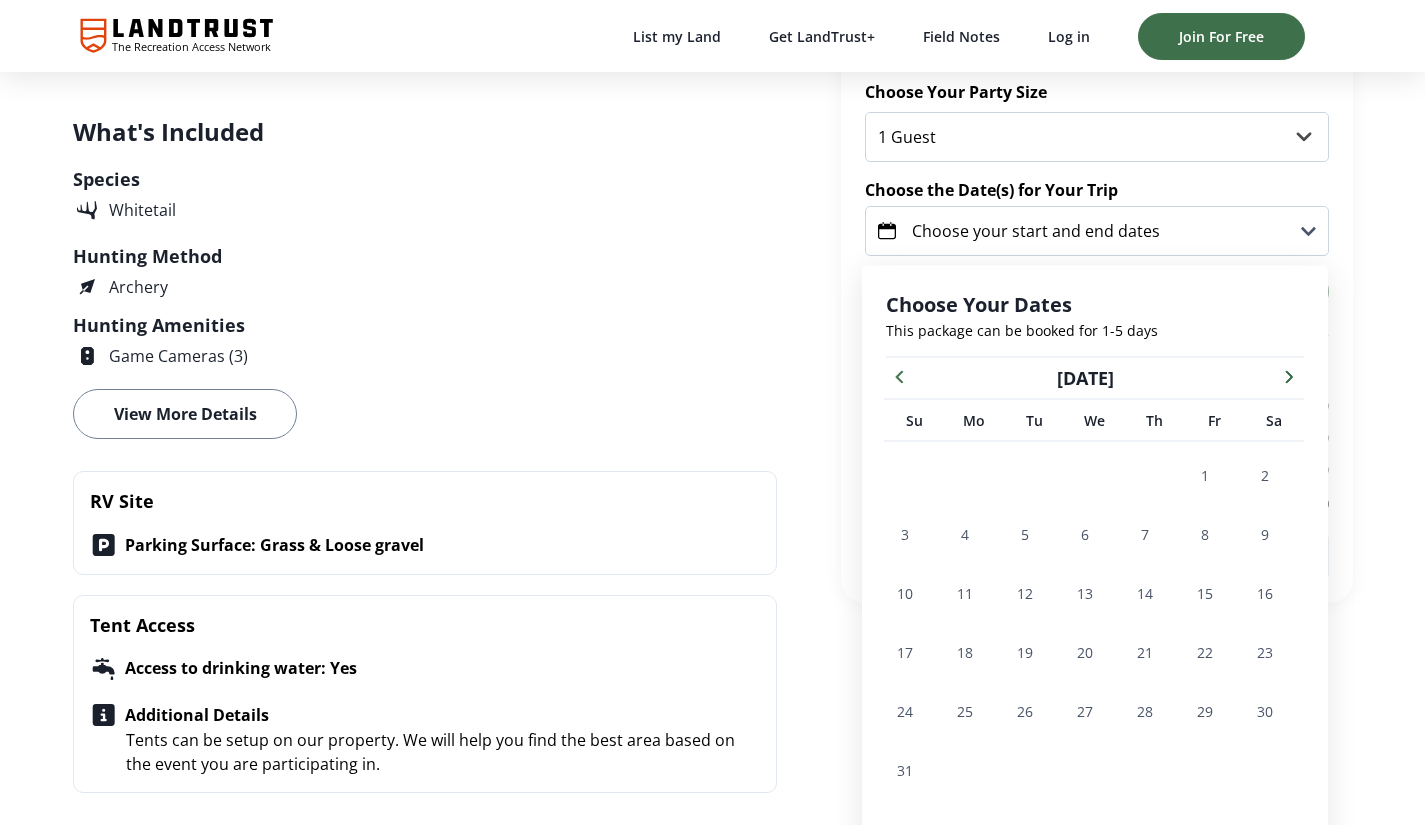 click at bounding box center [1289, 376] 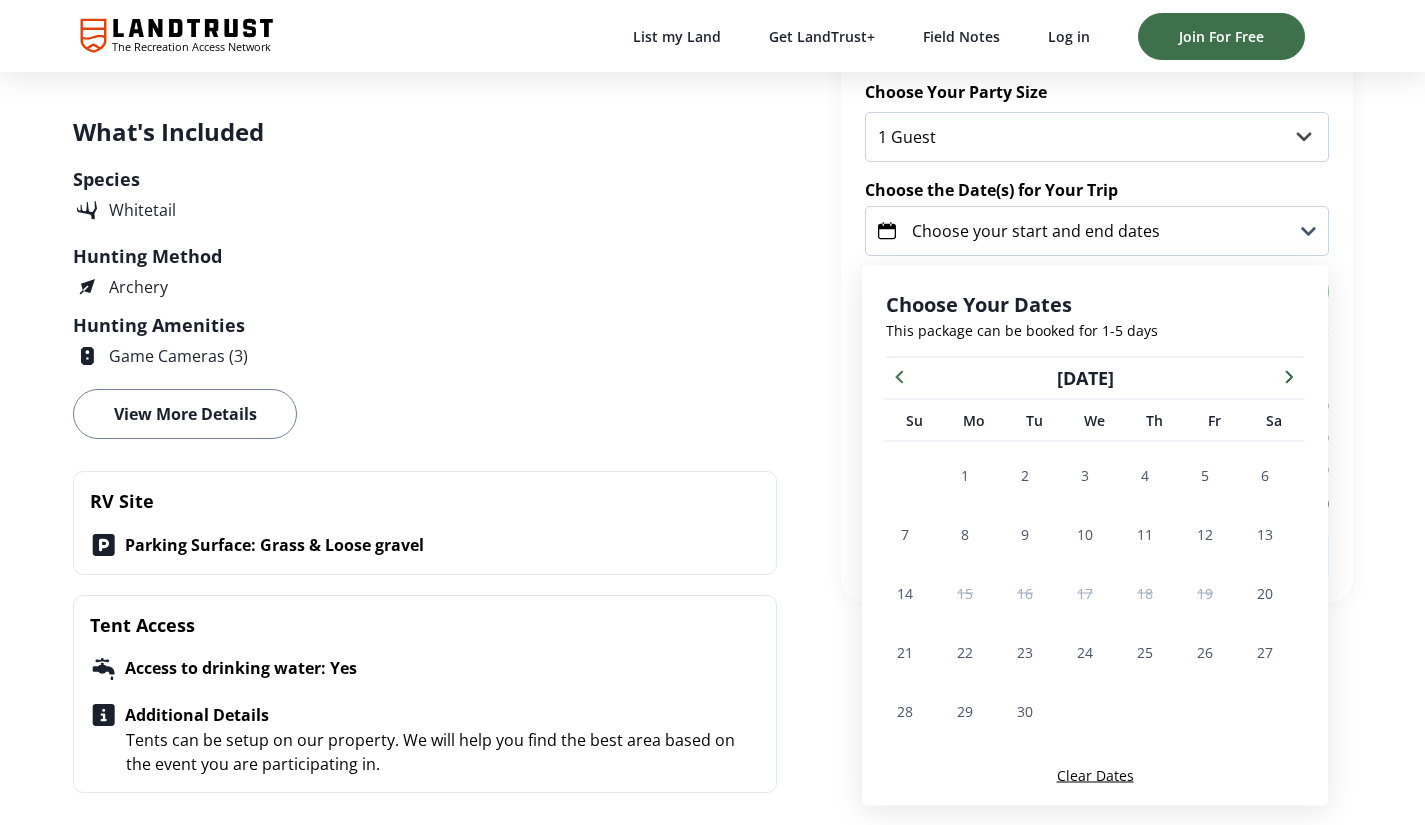 click at bounding box center (1289, 376) 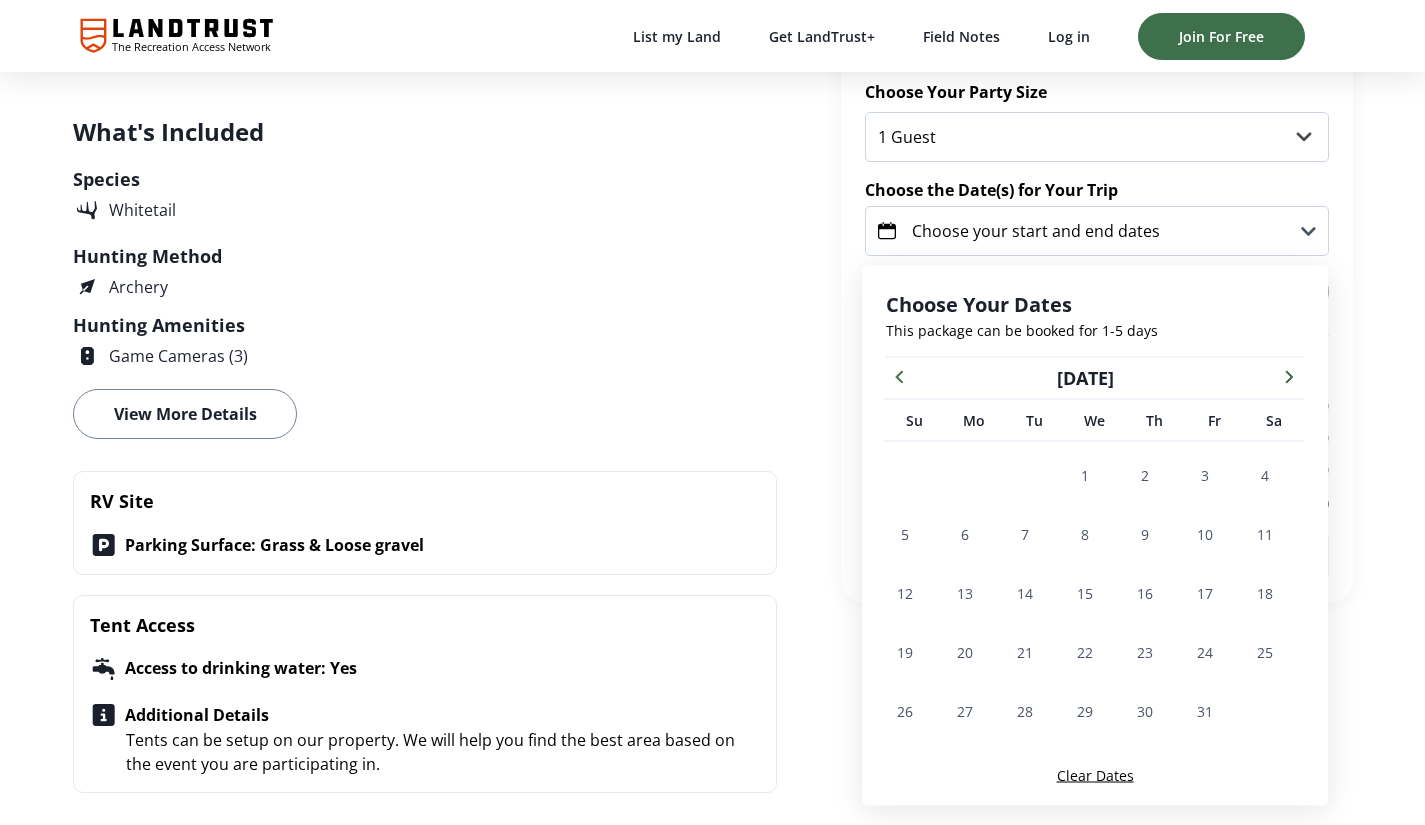 click at bounding box center [1289, 376] 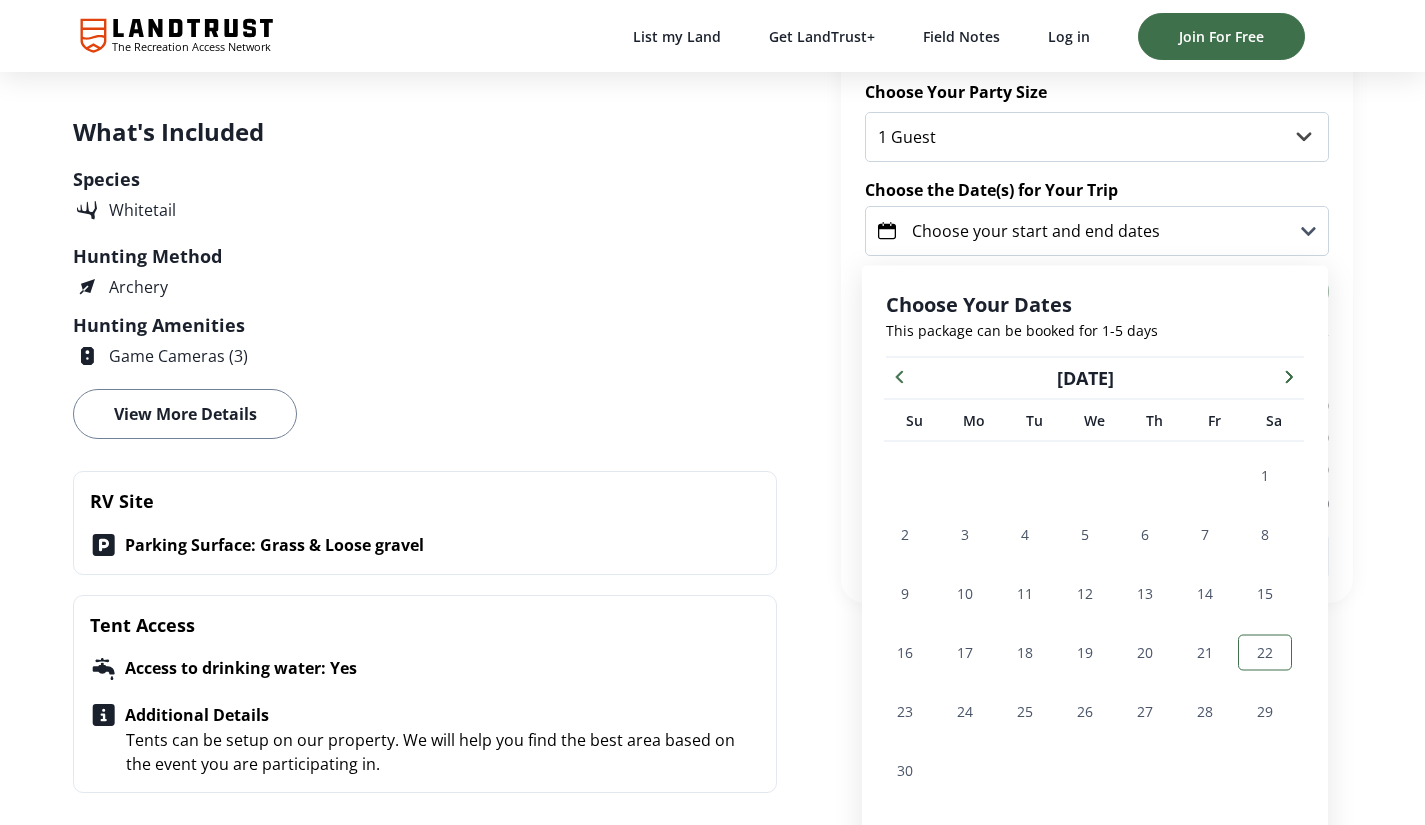 click on "22" at bounding box center (1265, 652) 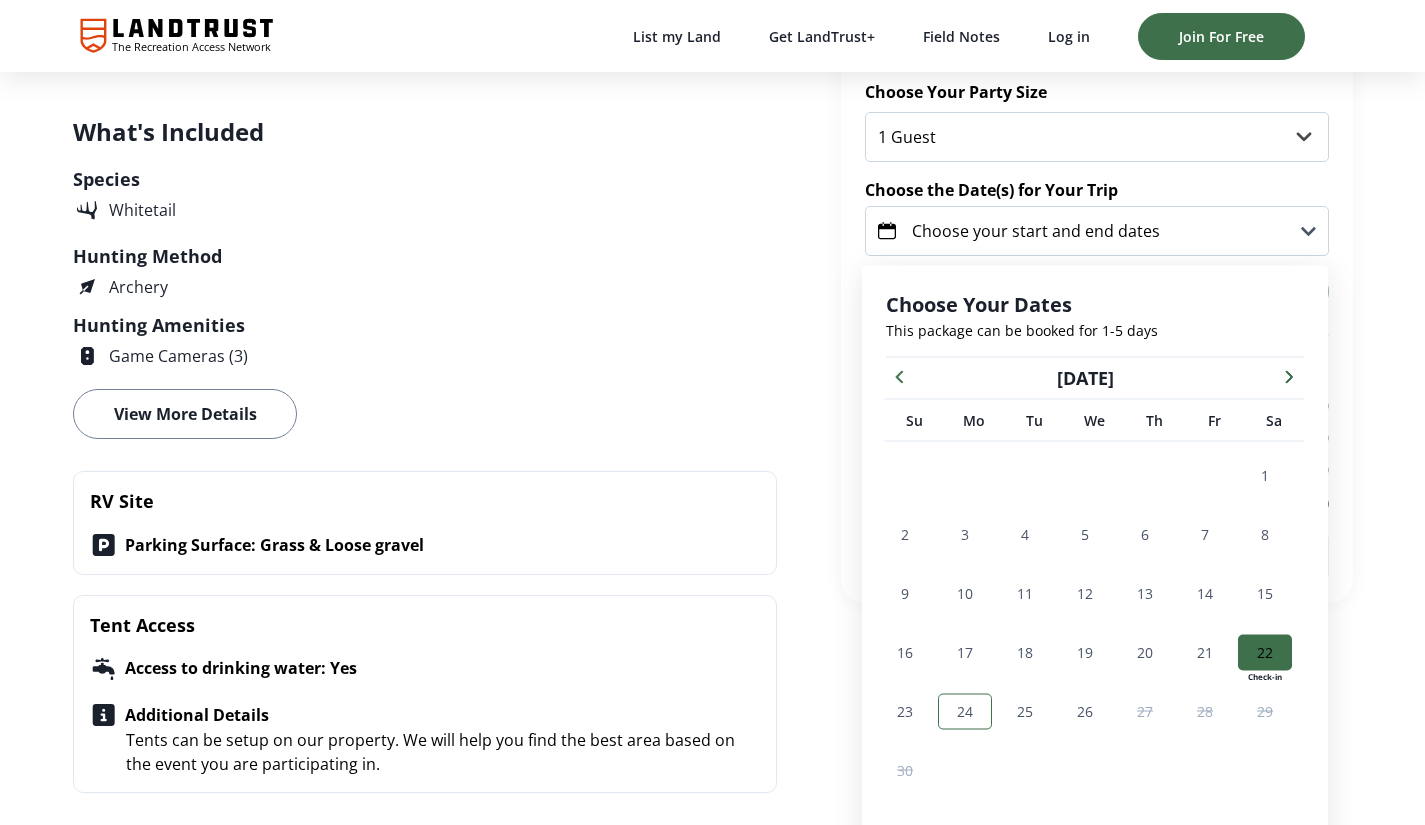 click on "24" at bounding box center (965, 711) 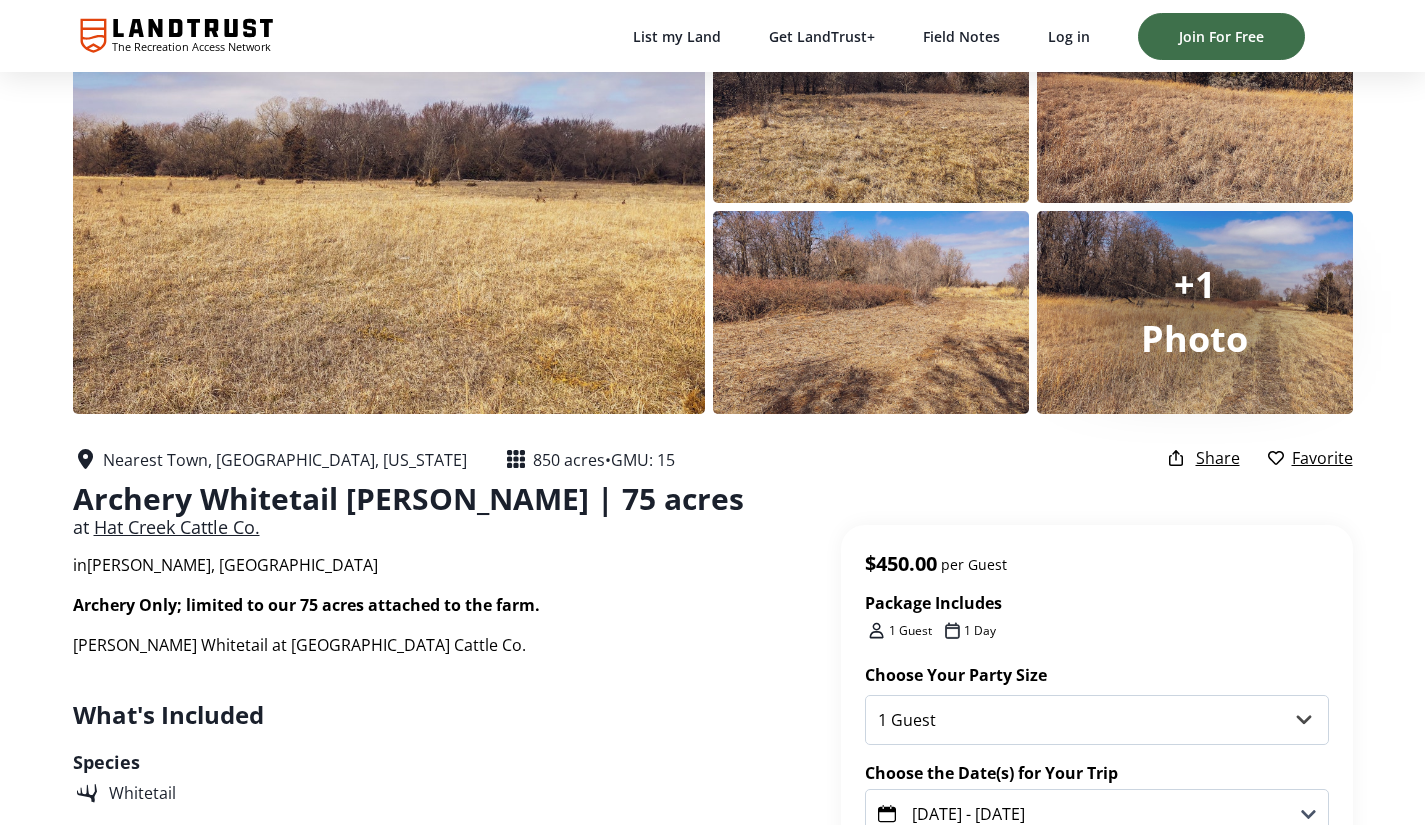 scroll, scrollTop: 0, scrollLeft: 0, axis: both 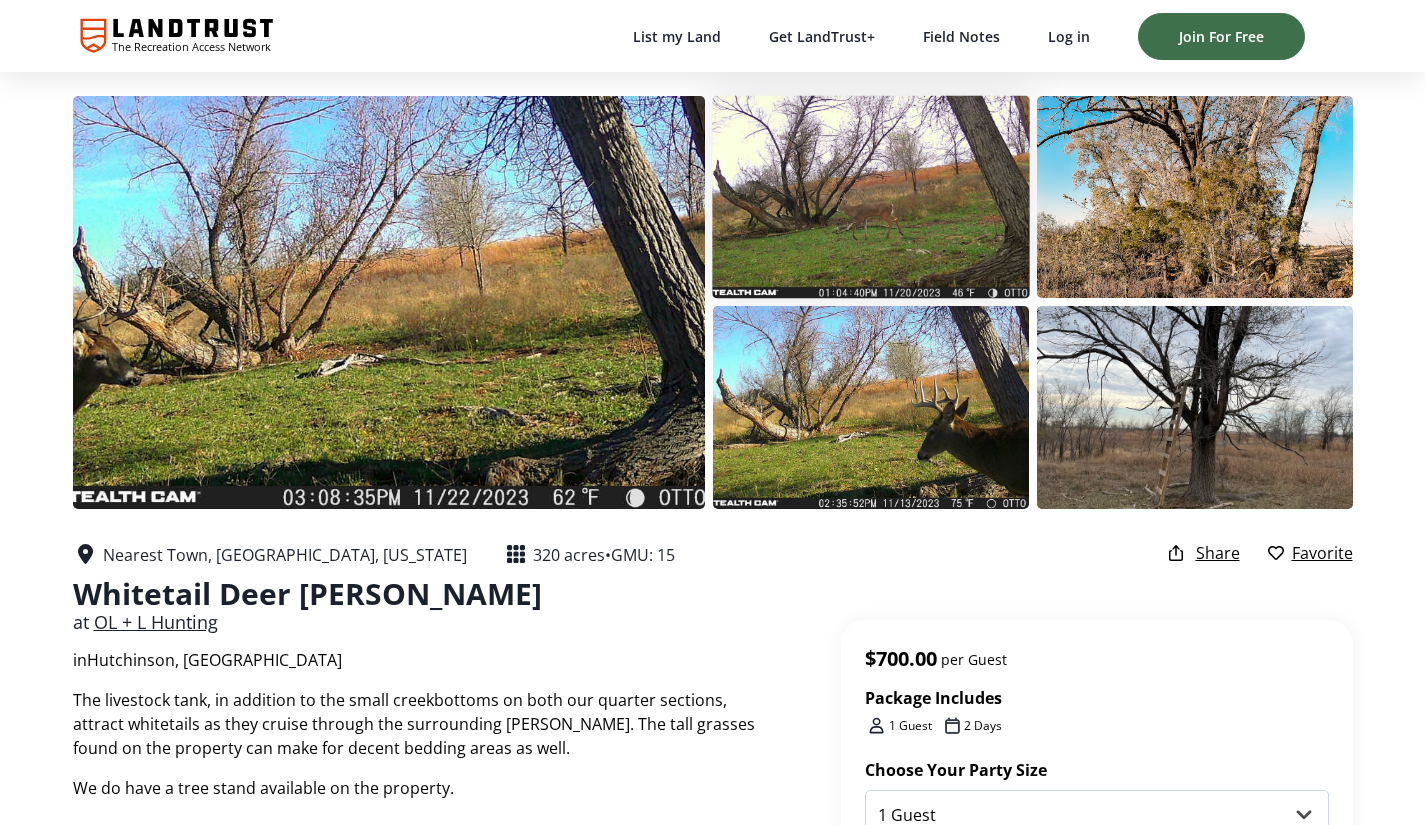 click at bounding box center [871, 196] 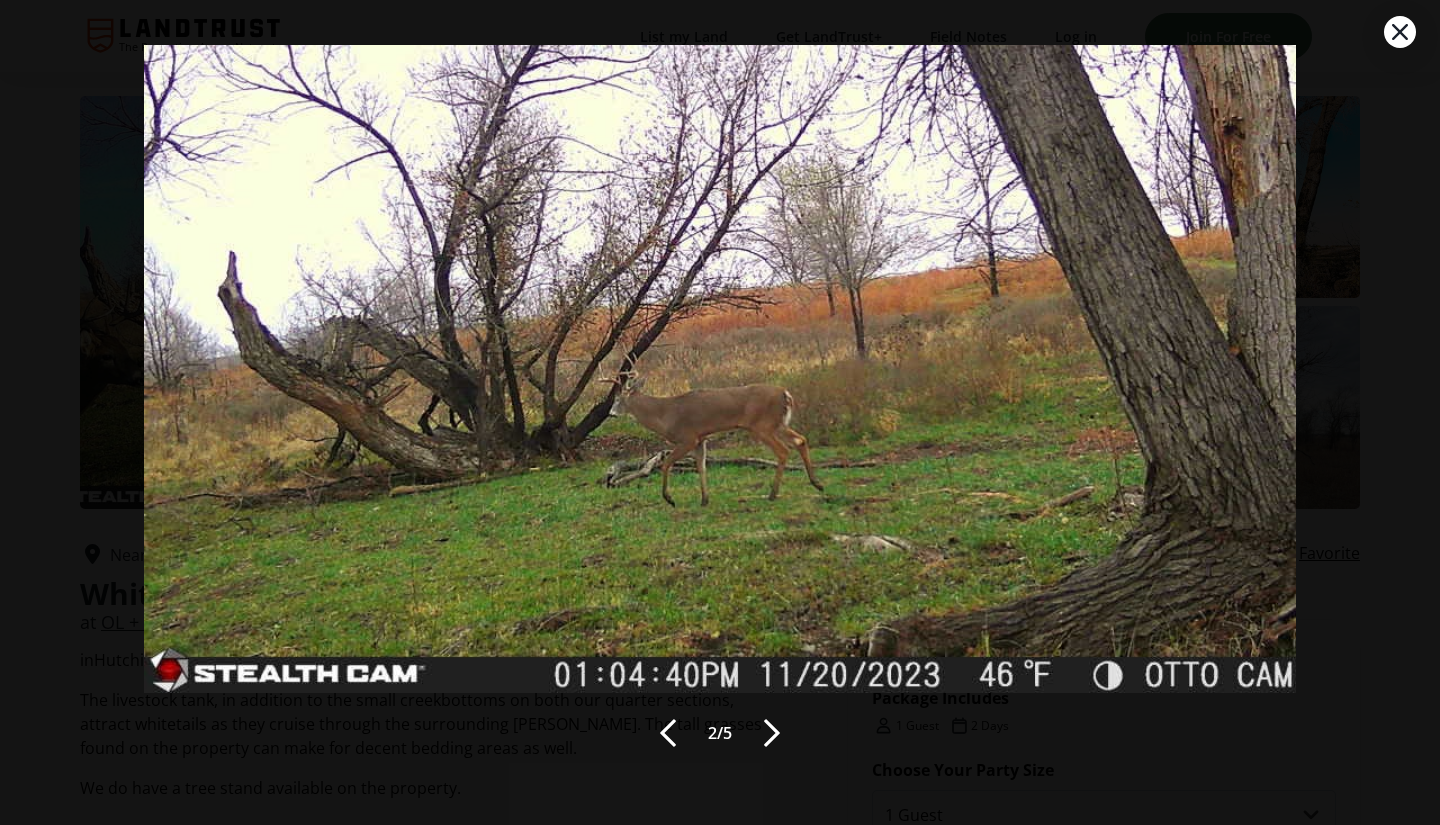 click at bounding box center [772, 733] 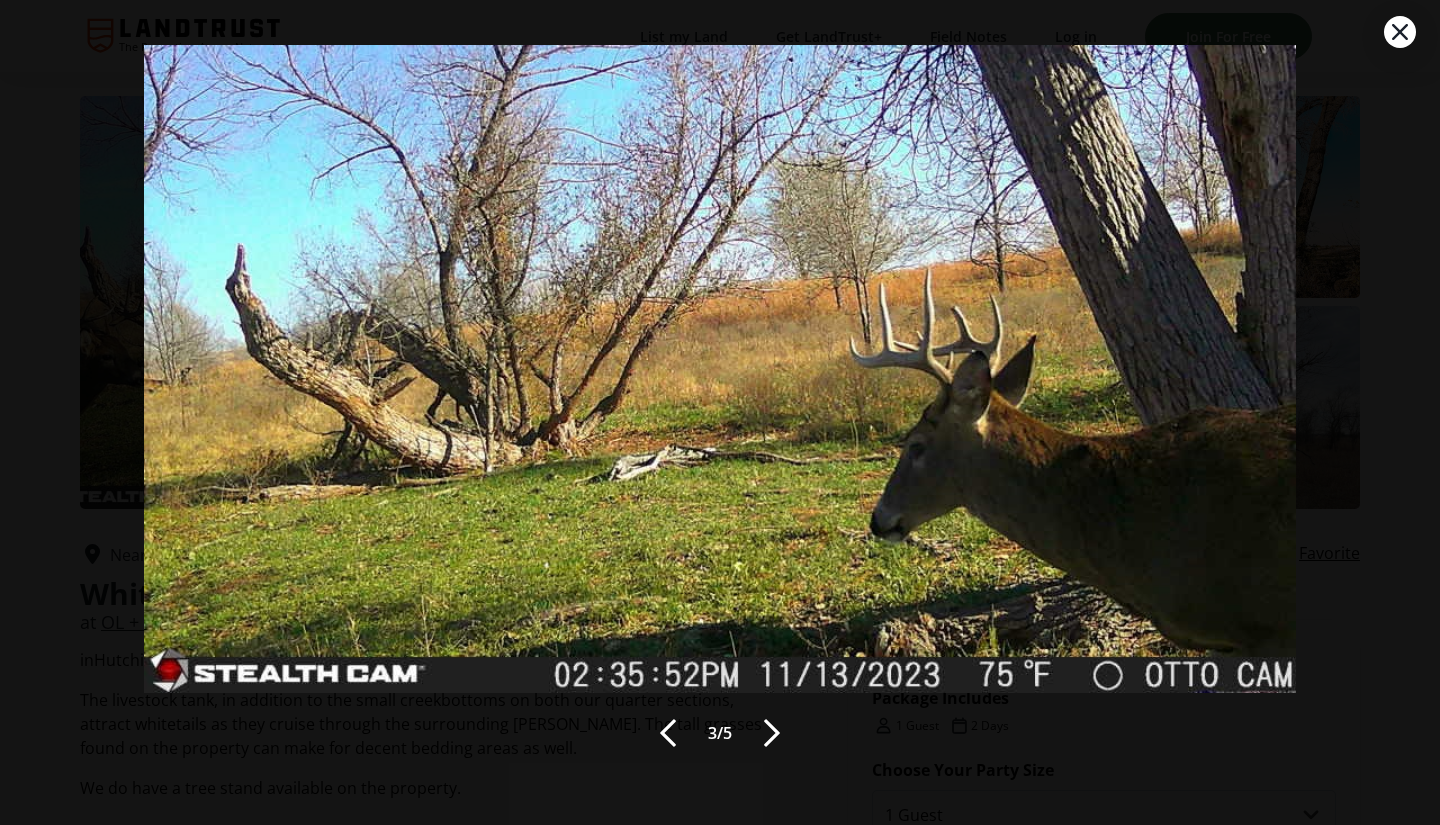 click at bounding box center [772, 733] 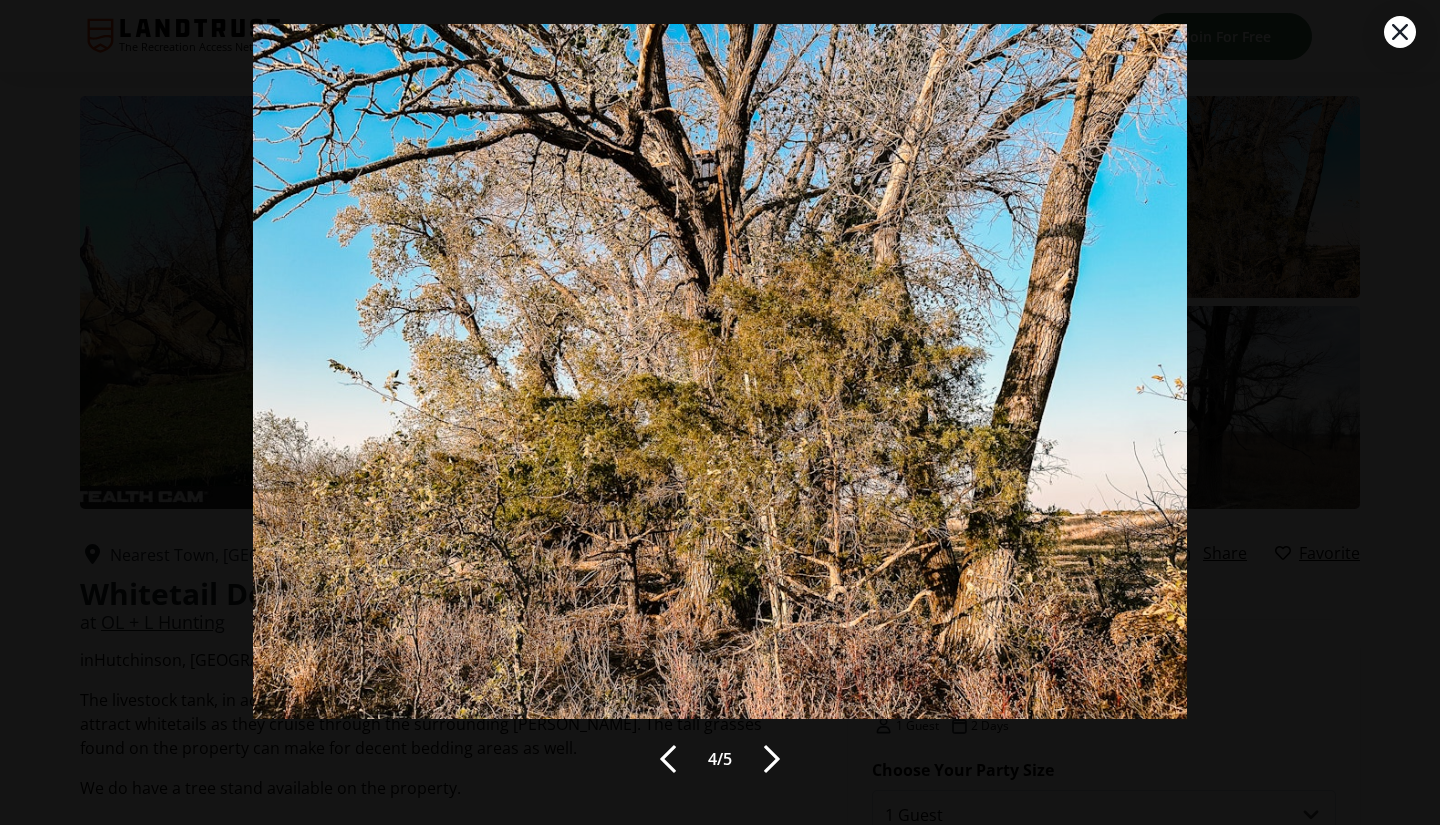 click at bounding box center (772, 759) 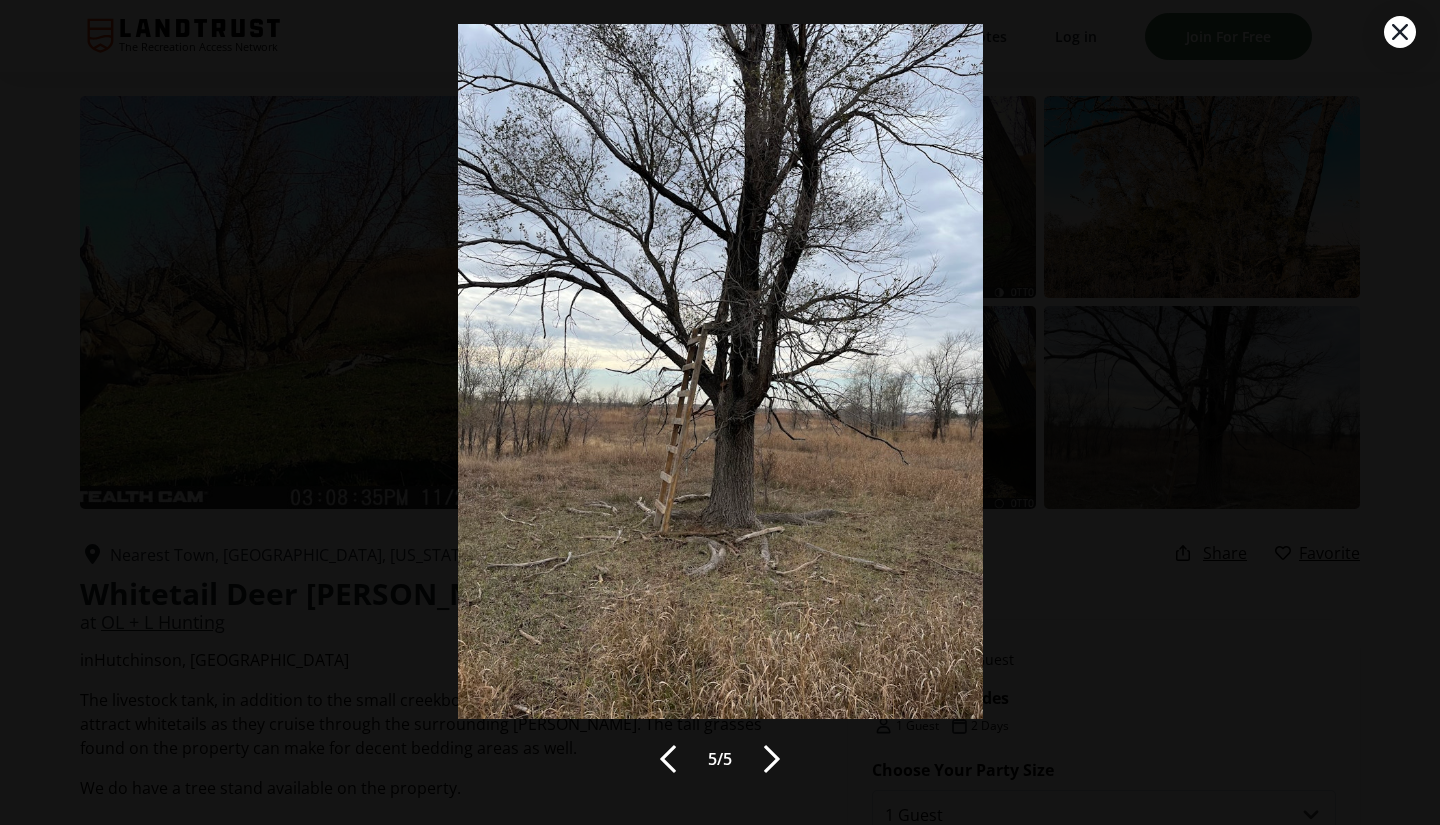 click at bounding box center (772, 759) 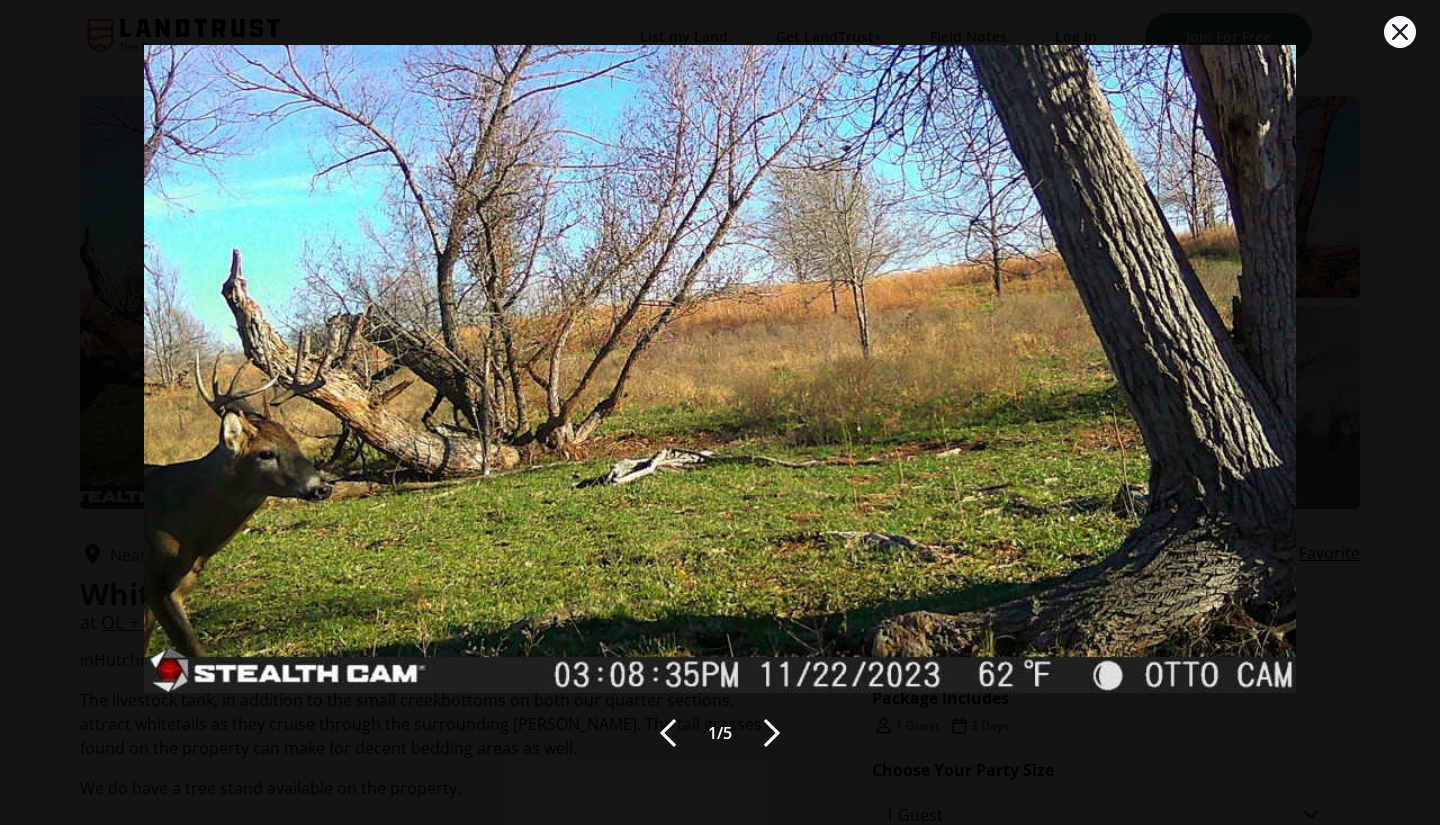 click at bounding box center (772, 733) 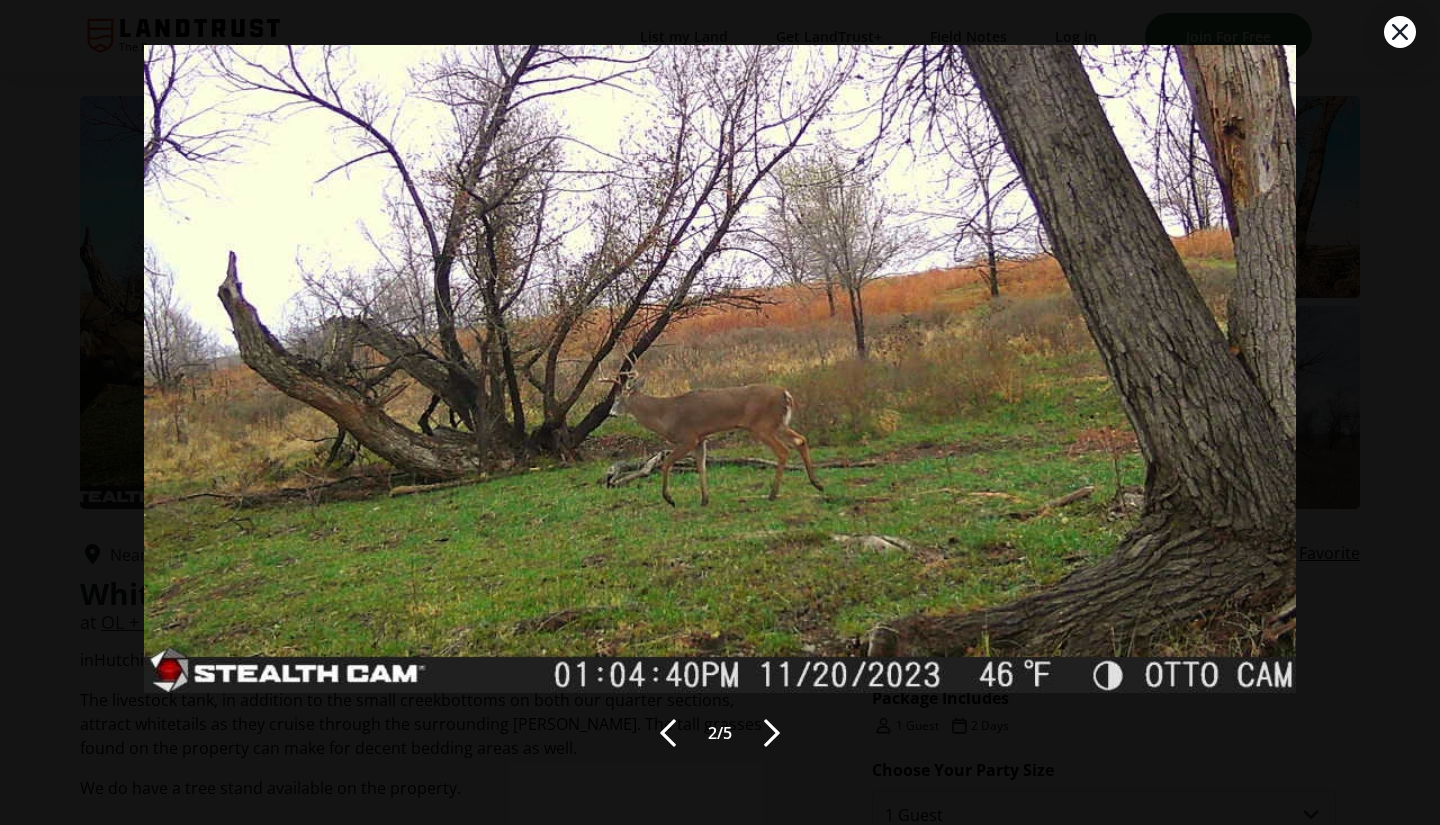 click at bounding box center (772, 733) 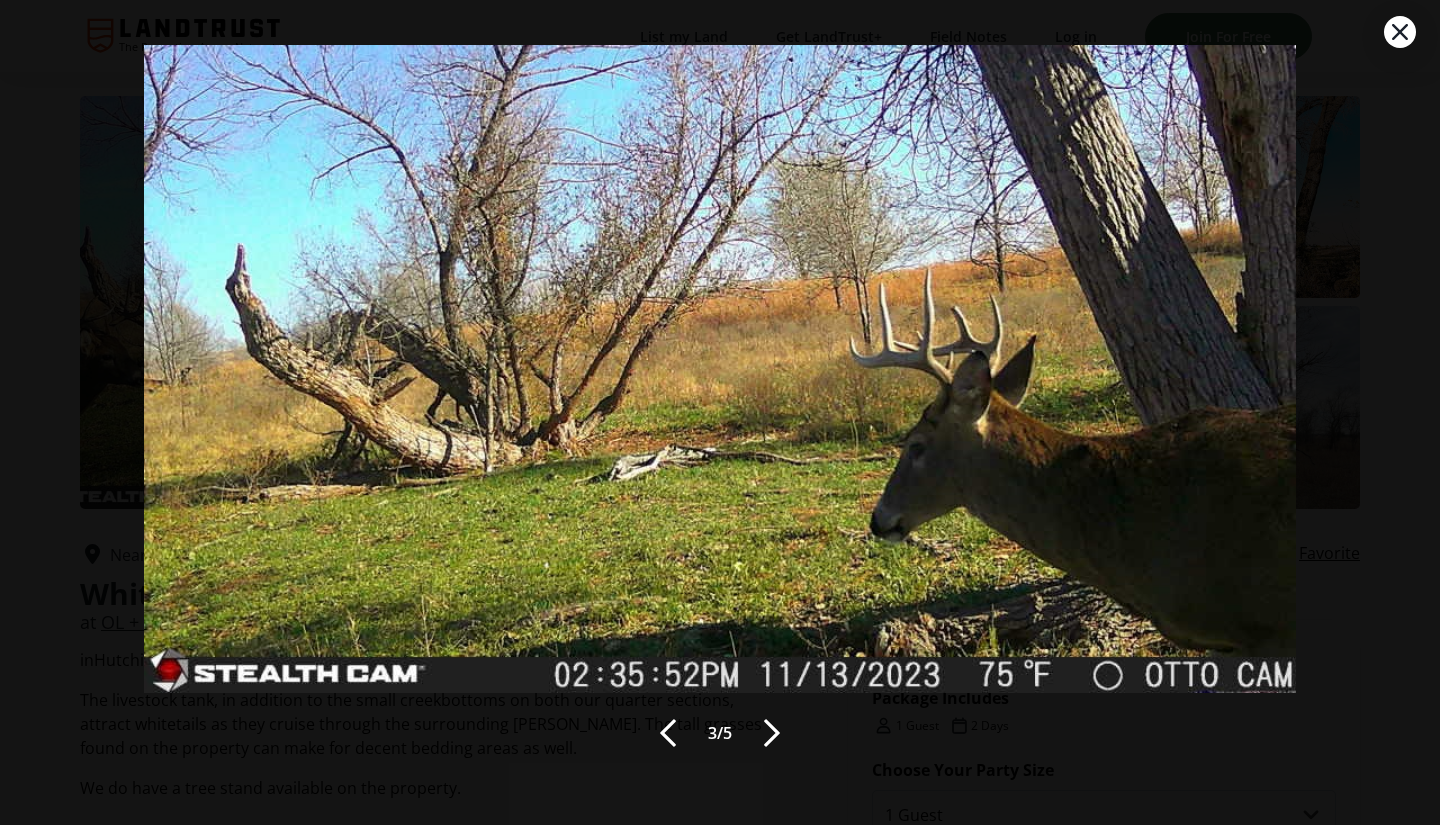 click at bounding box center [668, 733] 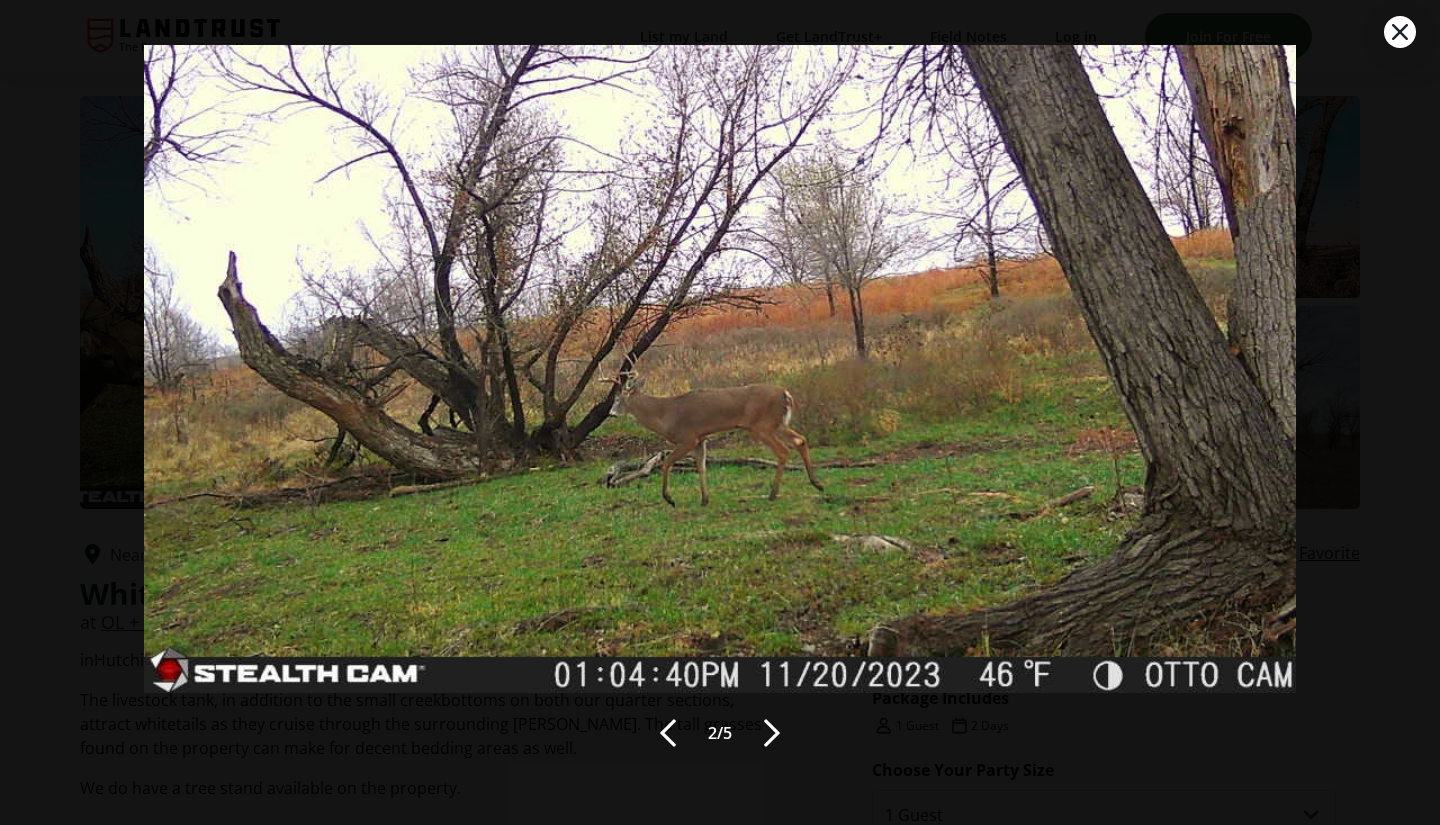 click at bounding box center (772, 733) 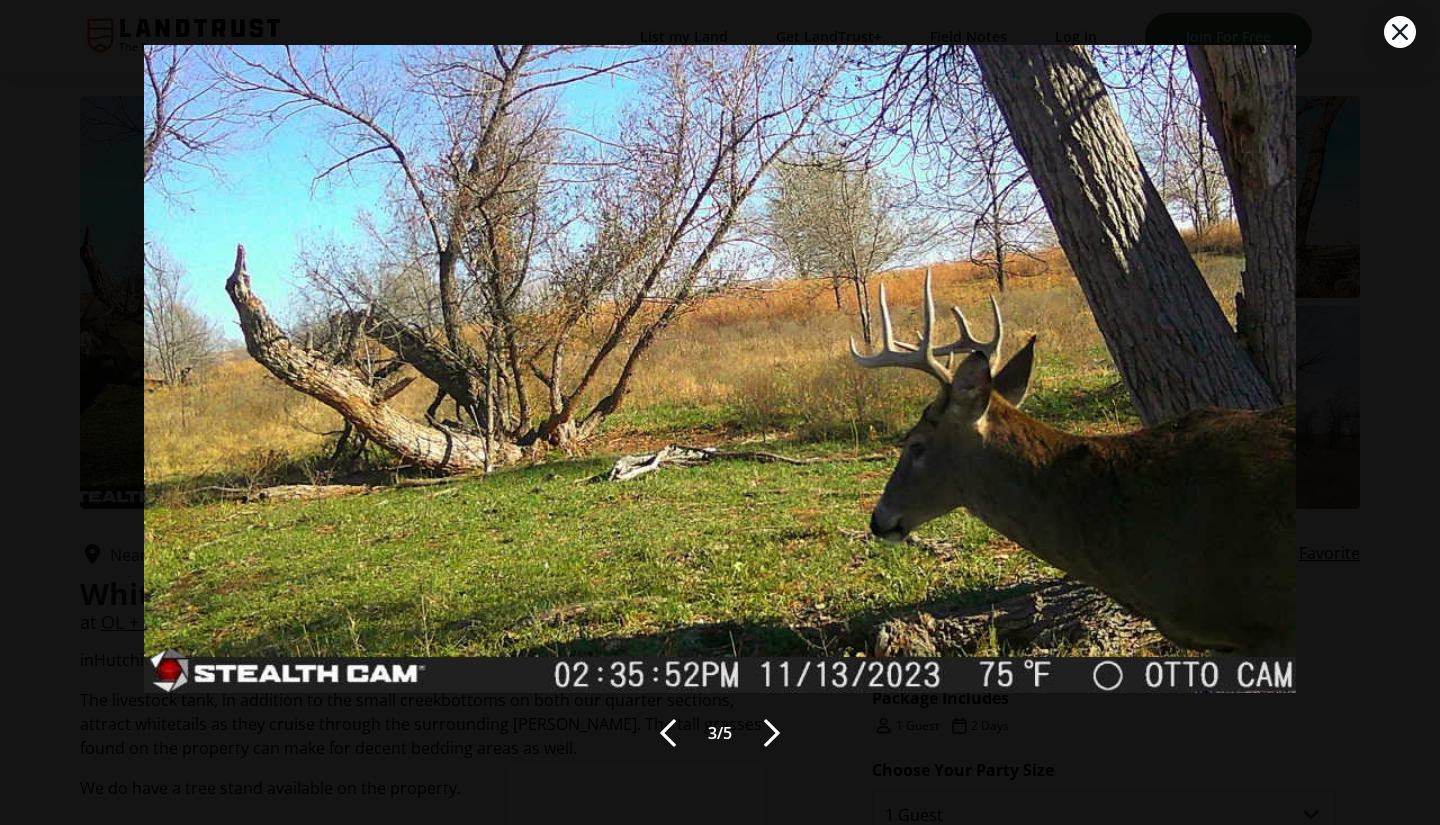 click at bounding box center (772, 733) 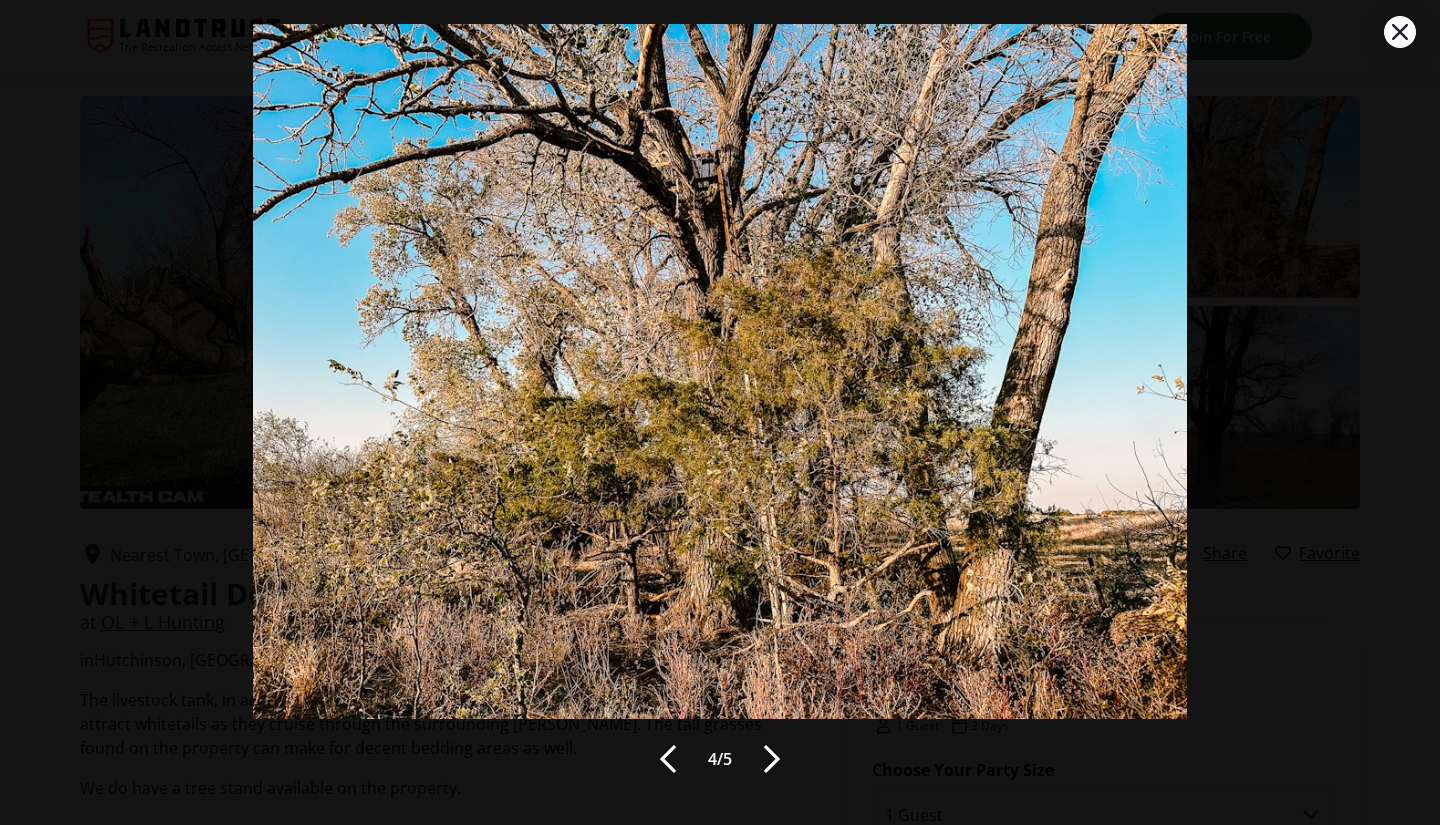 click on "4 / 5" at bounding box center (719, 413) 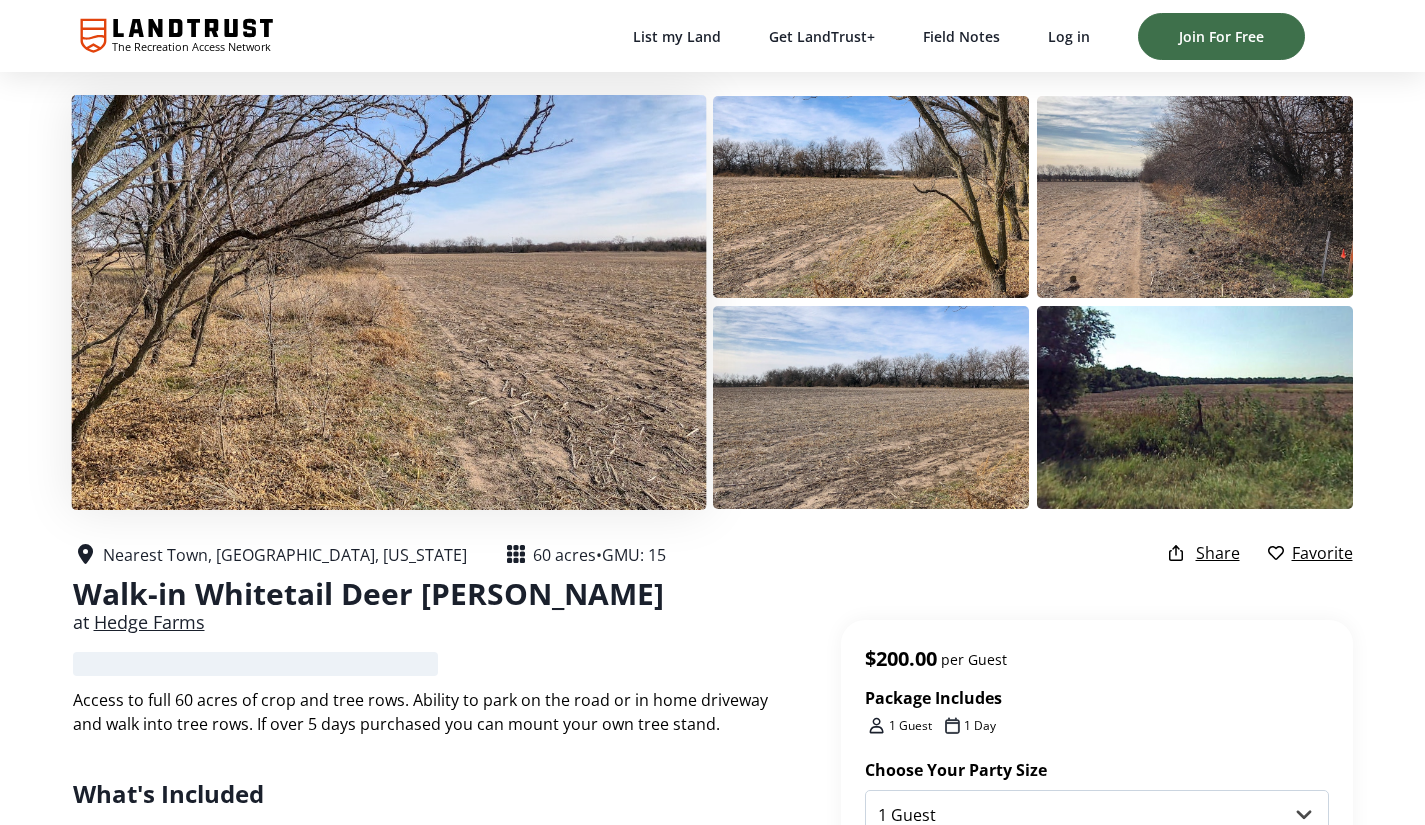 scroll, scrollTop: 0, scrollLeft: 0, axis: both 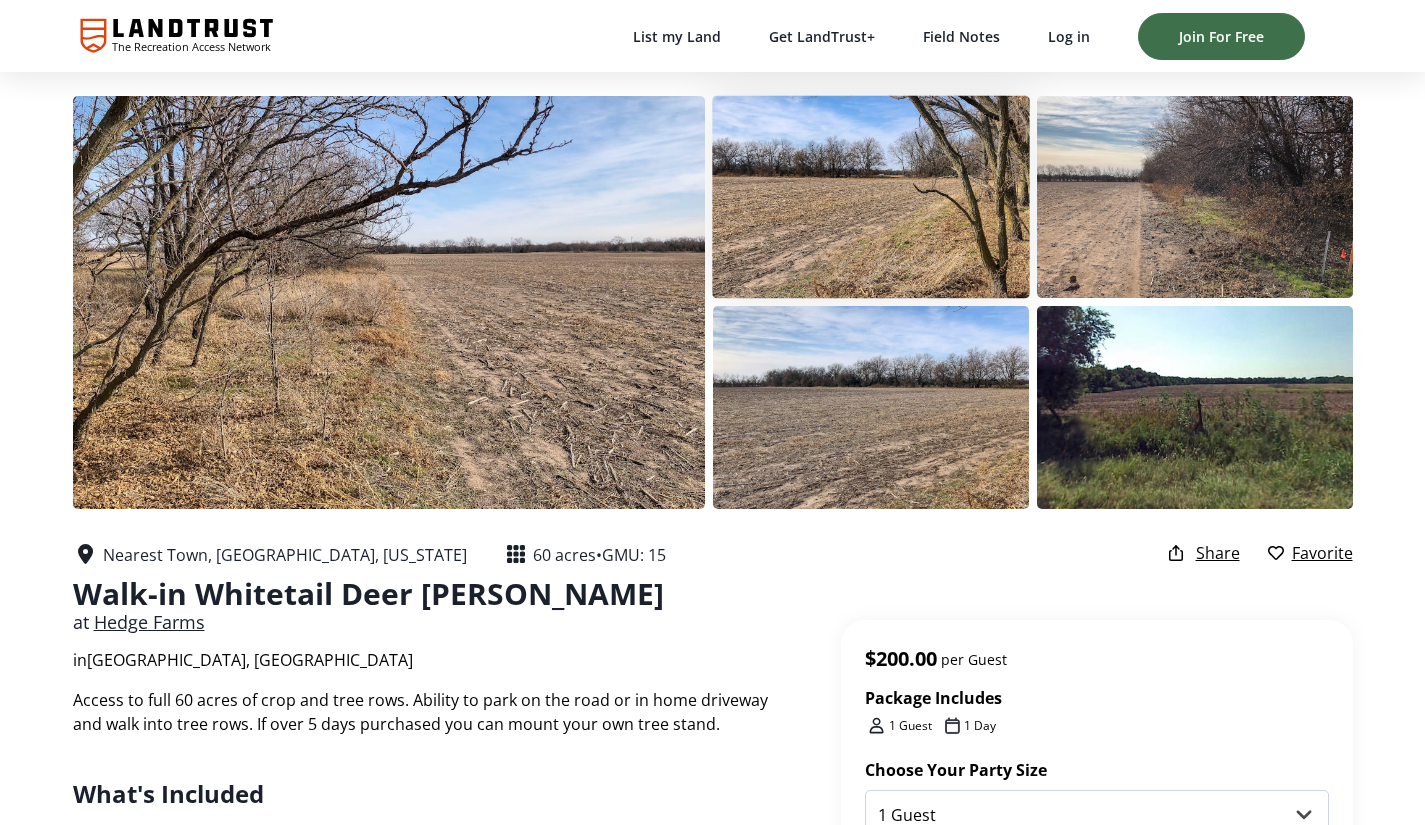 click at bounding box center (871, 196) 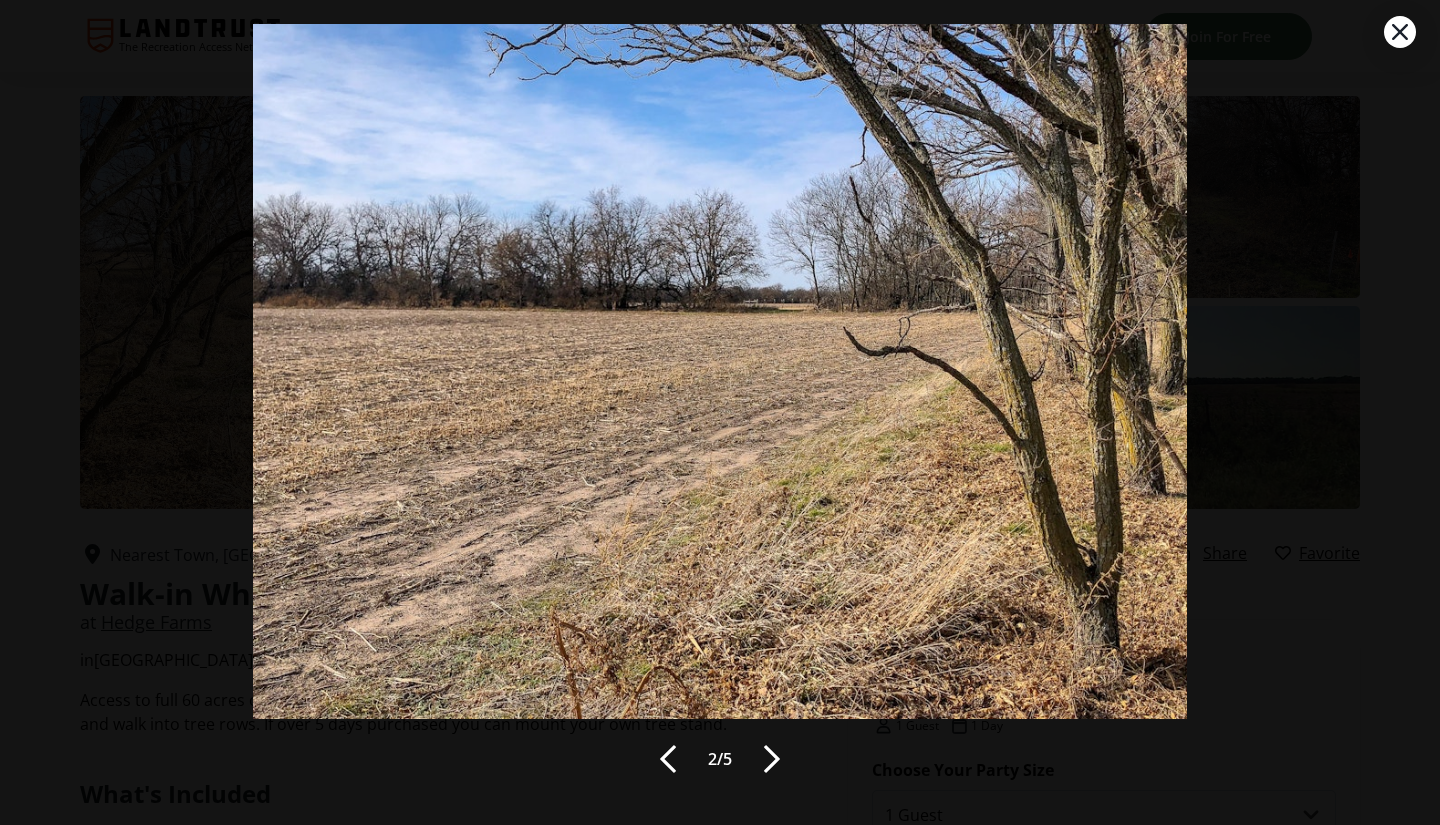 click at bounding box center [772, 759] 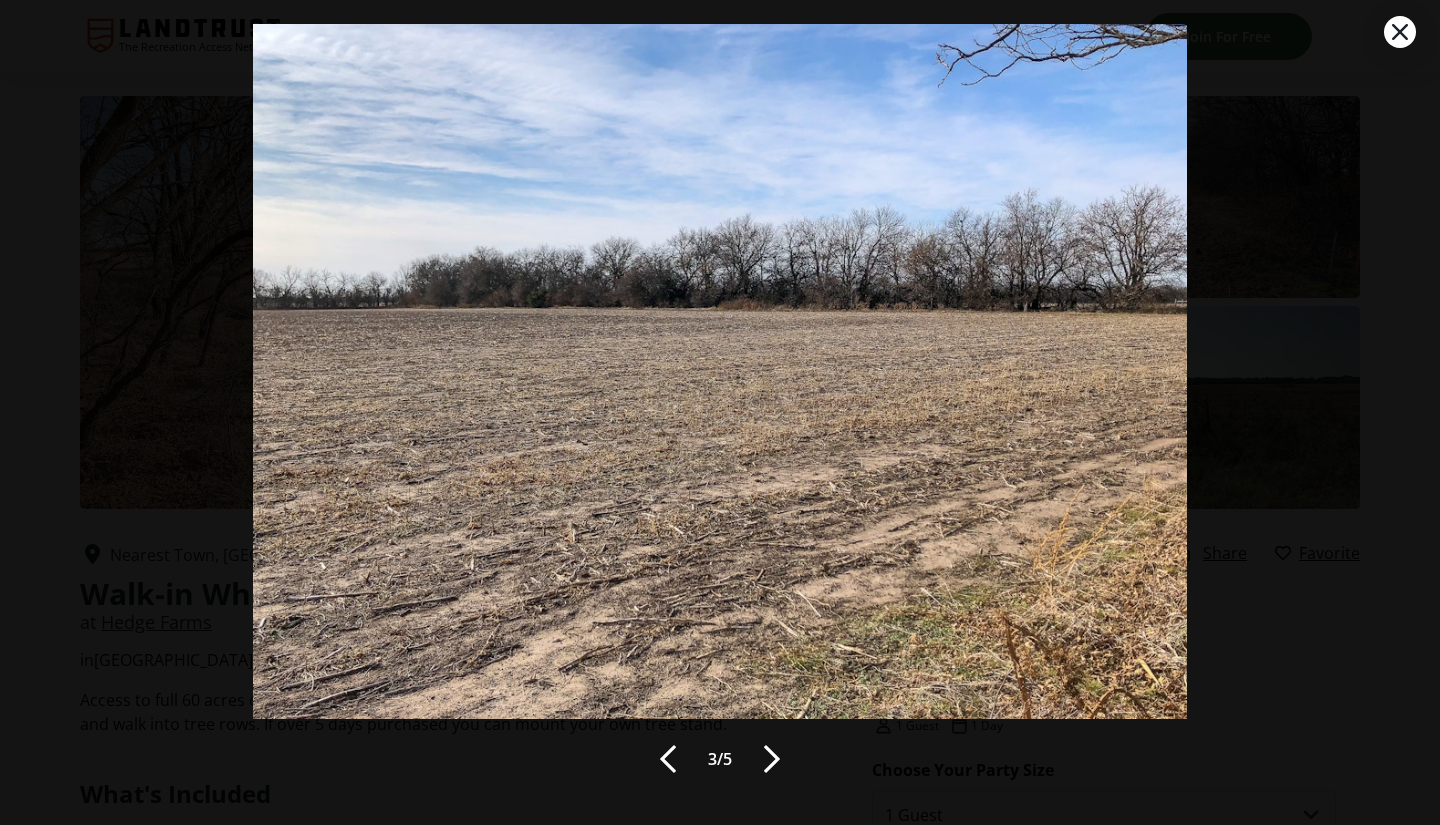 click at bounding box center (772, 759) 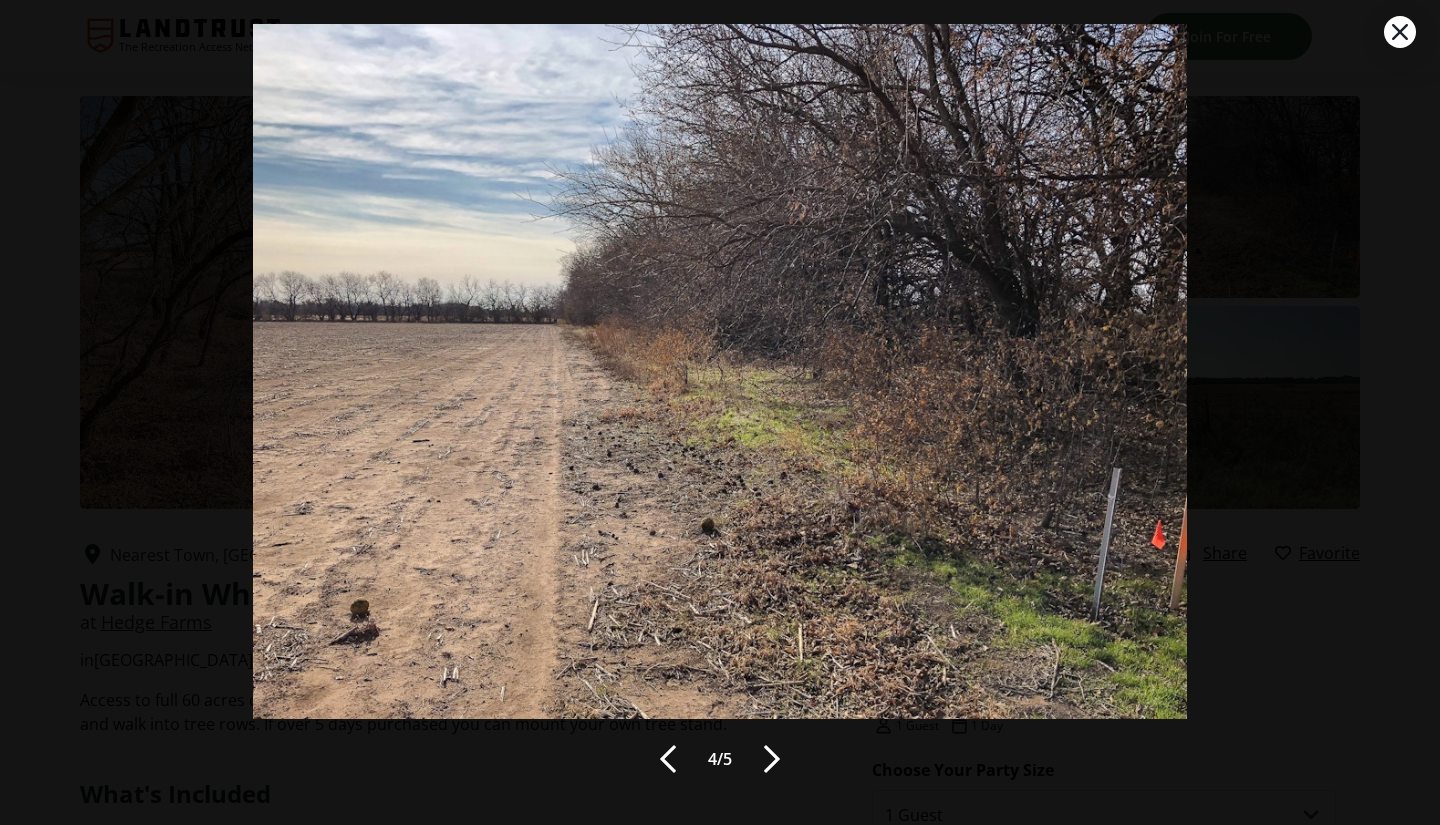 click at bounding box center [772, 759] 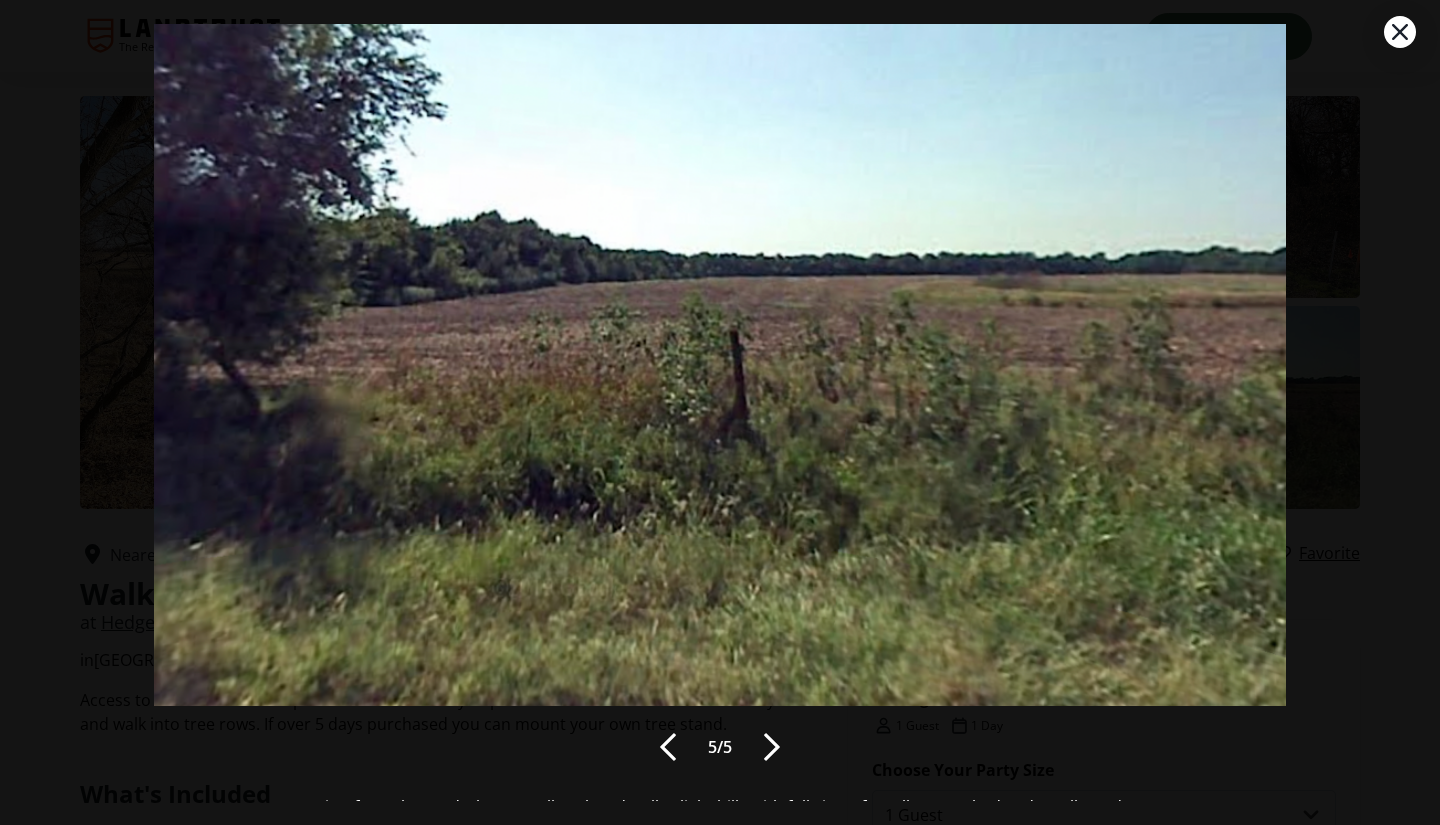 click at bounding box center (772, 747) 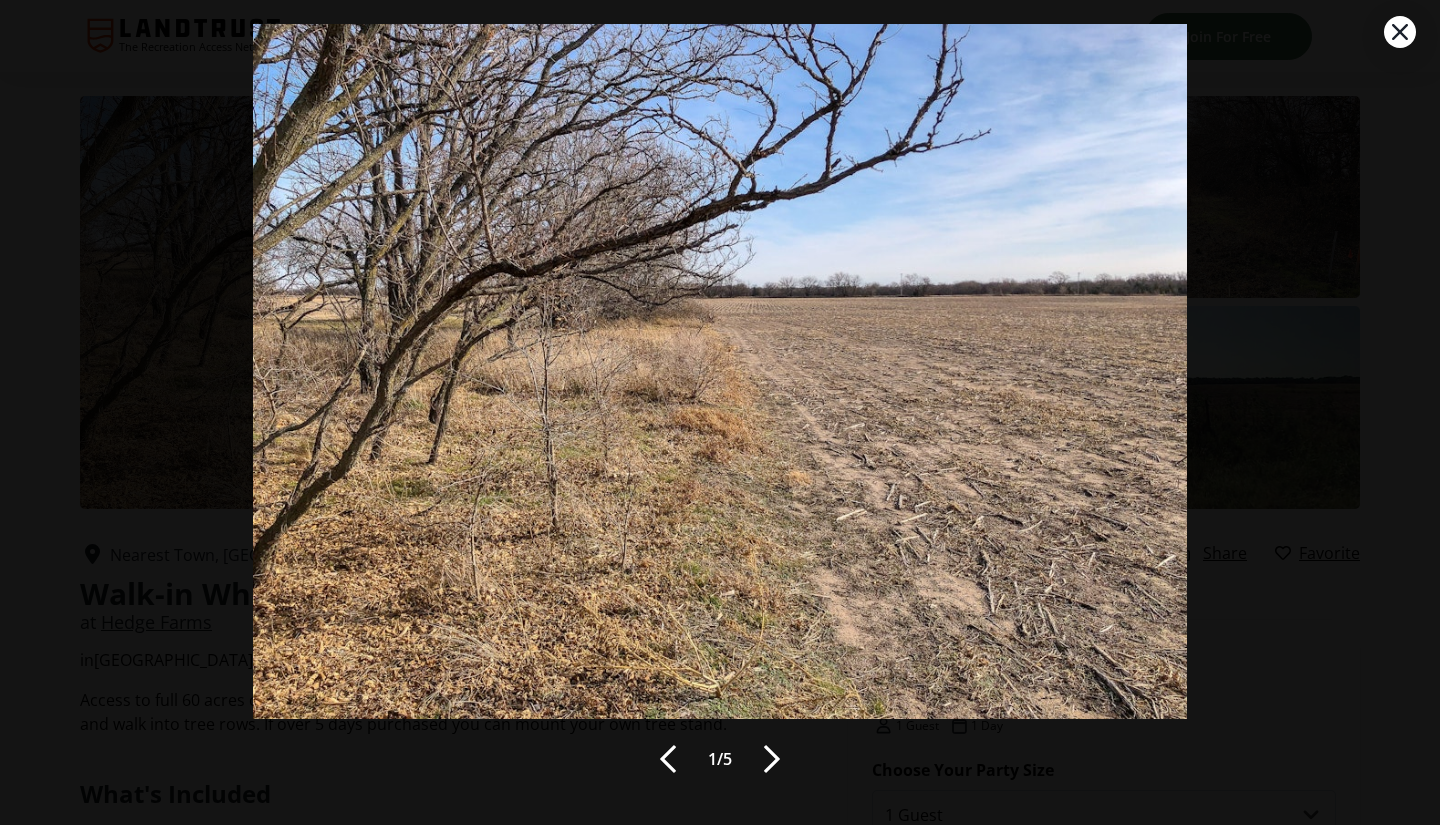 click at bounding box center (772, 759) 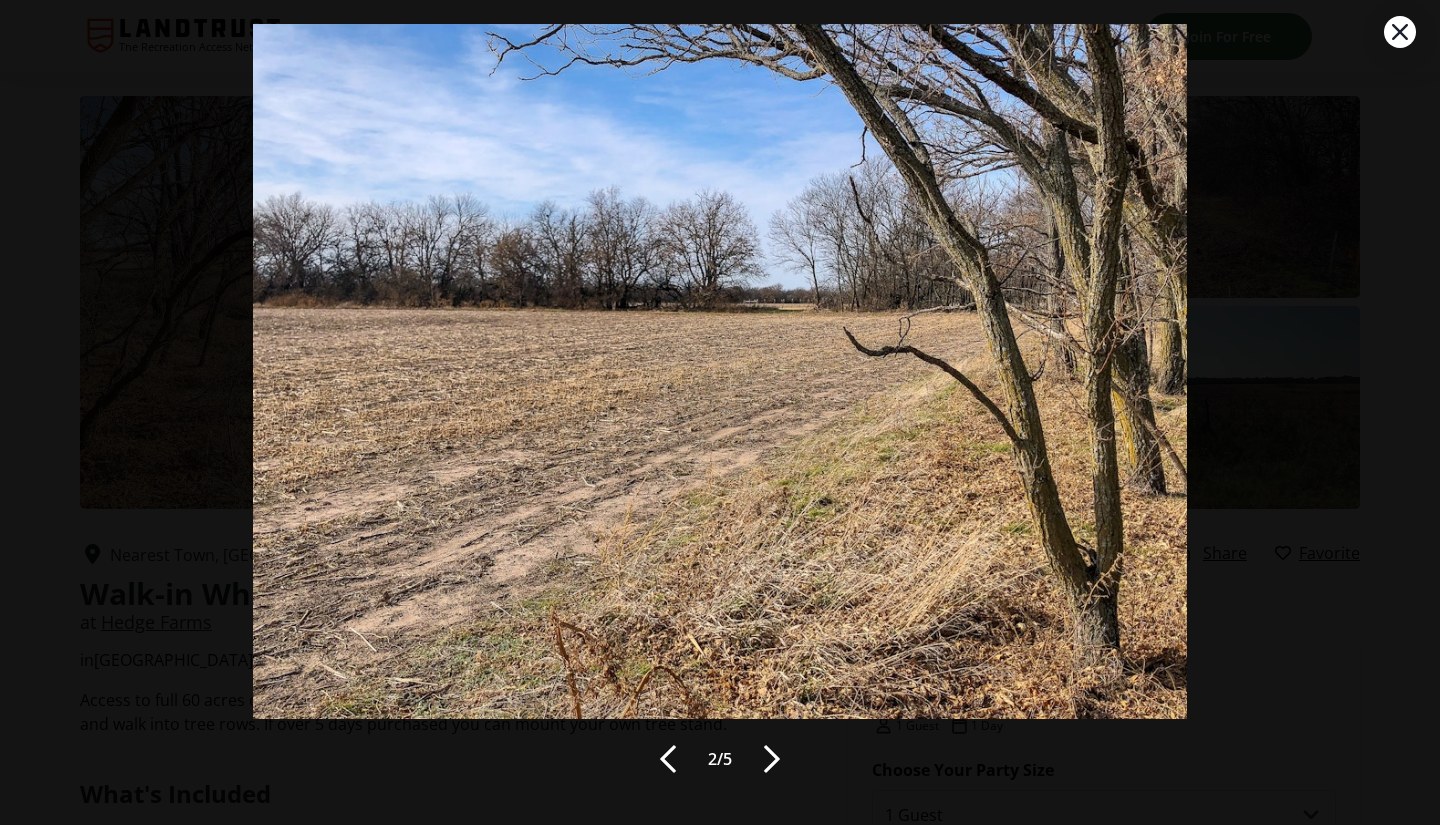 click at bounding box center (772, 759) 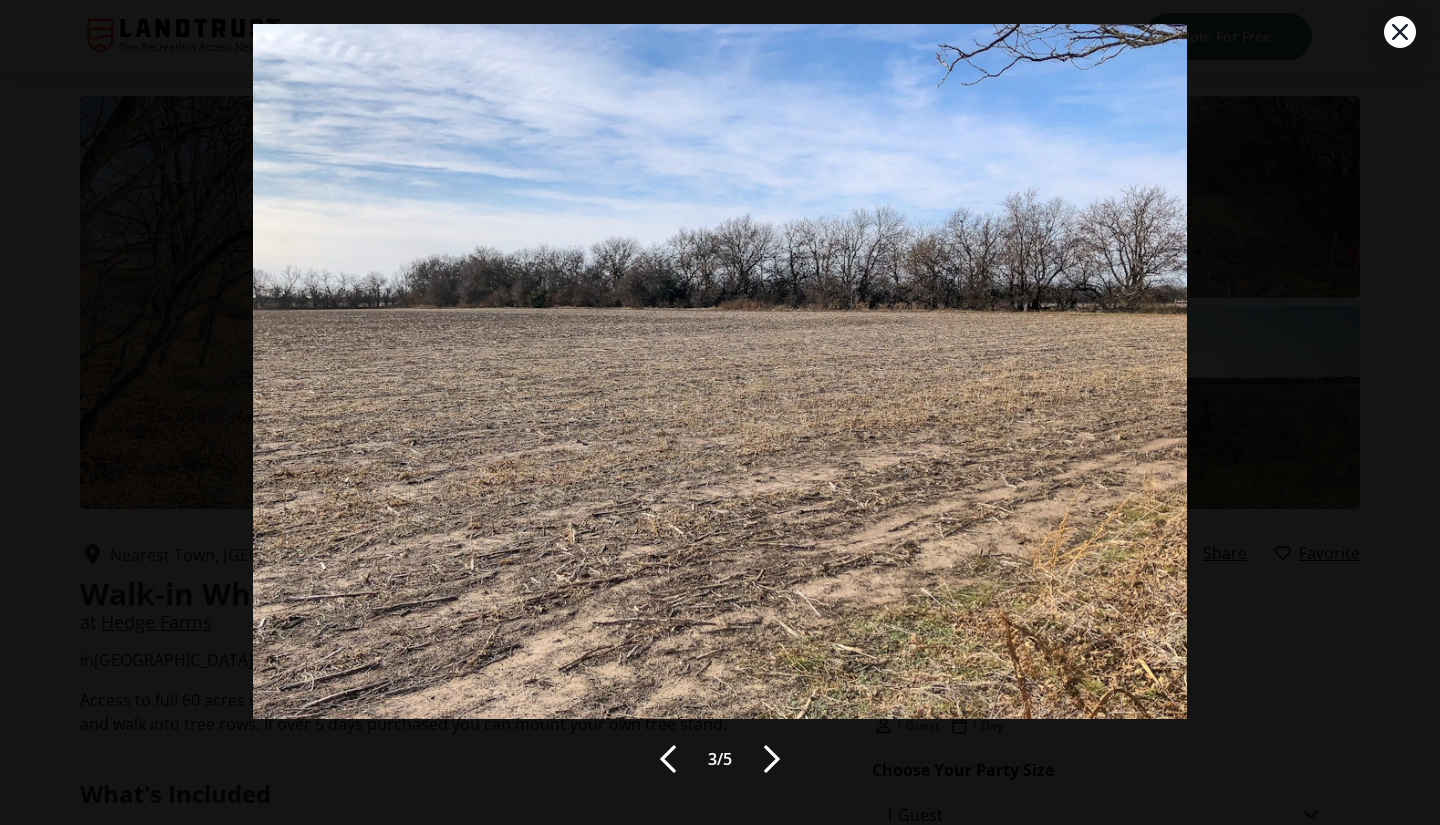 drag, startPoint x: 1399, startPoint y: 33, endPoint x: 1387, endPoint y: 32, distance: 12.0415945 